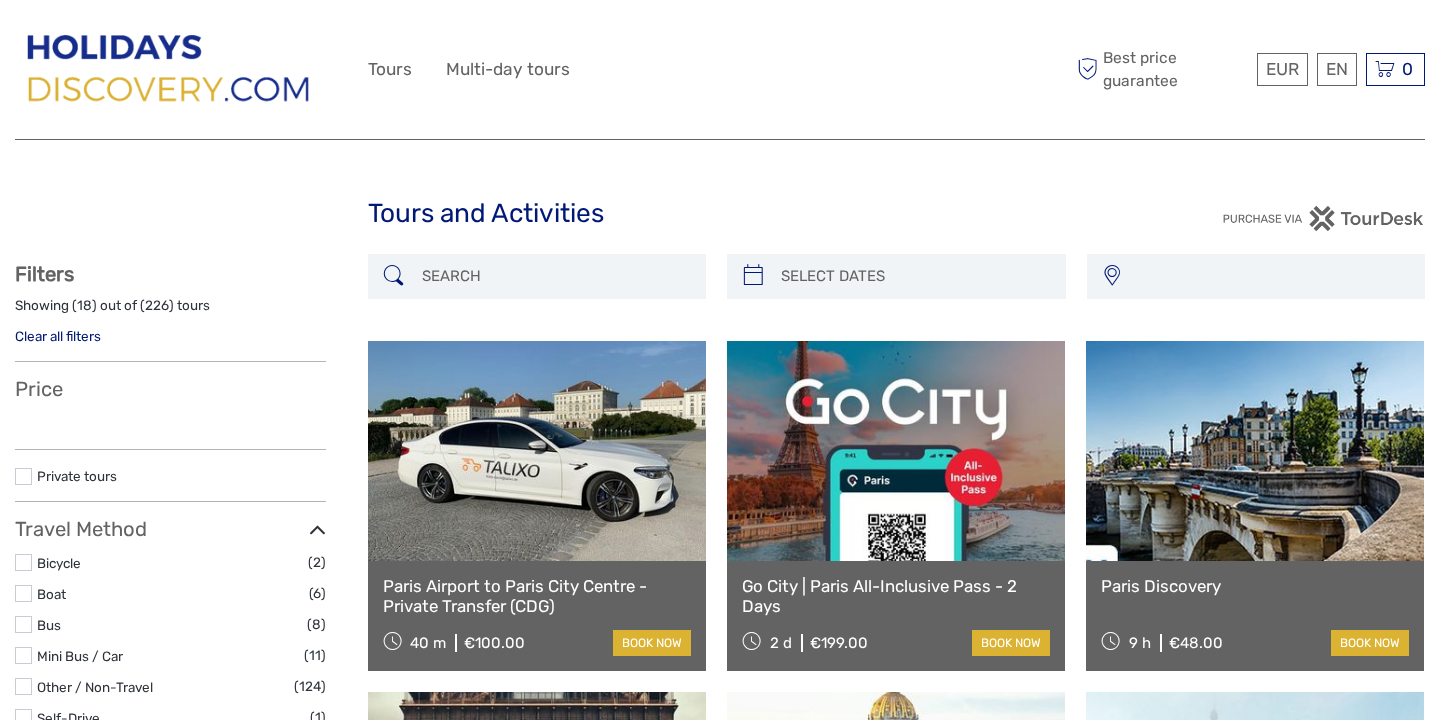 select 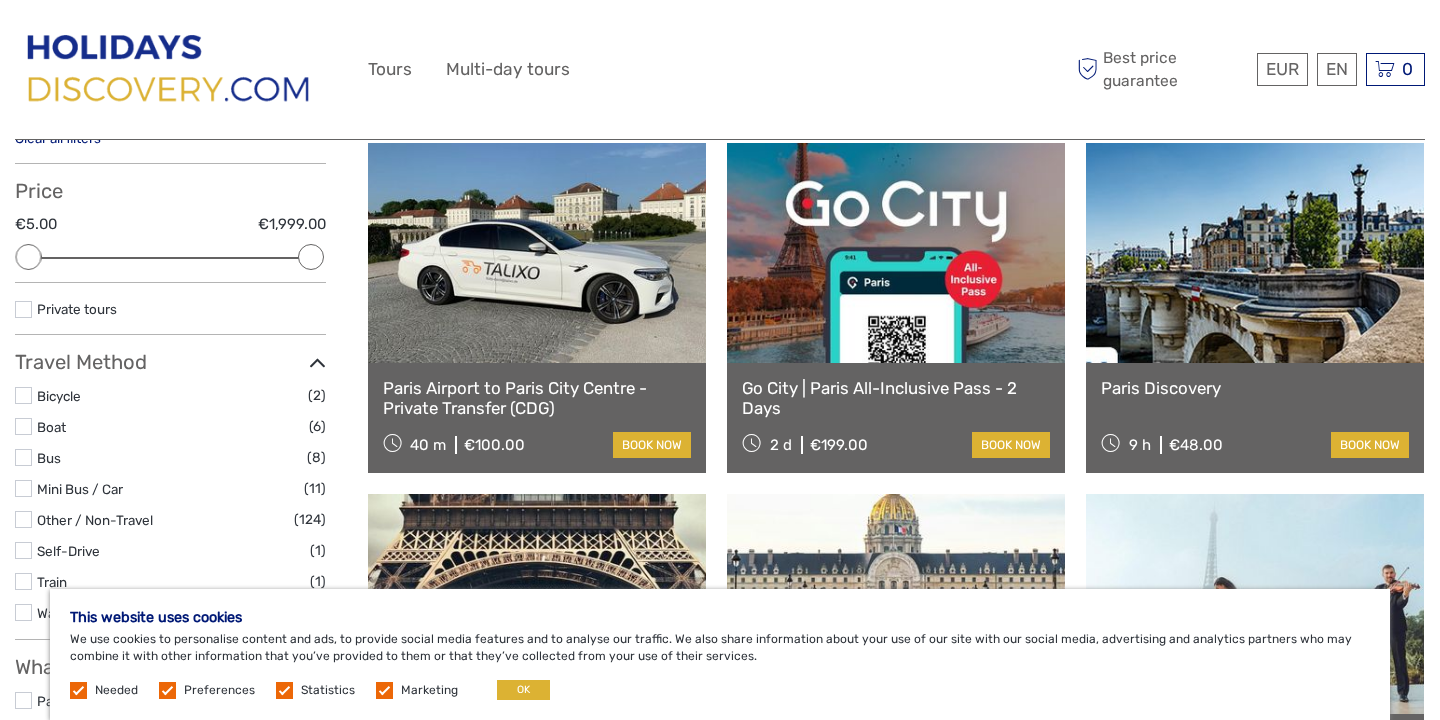 scroll, scrollTop: 306, scrollLeft: 0, axis: vertical 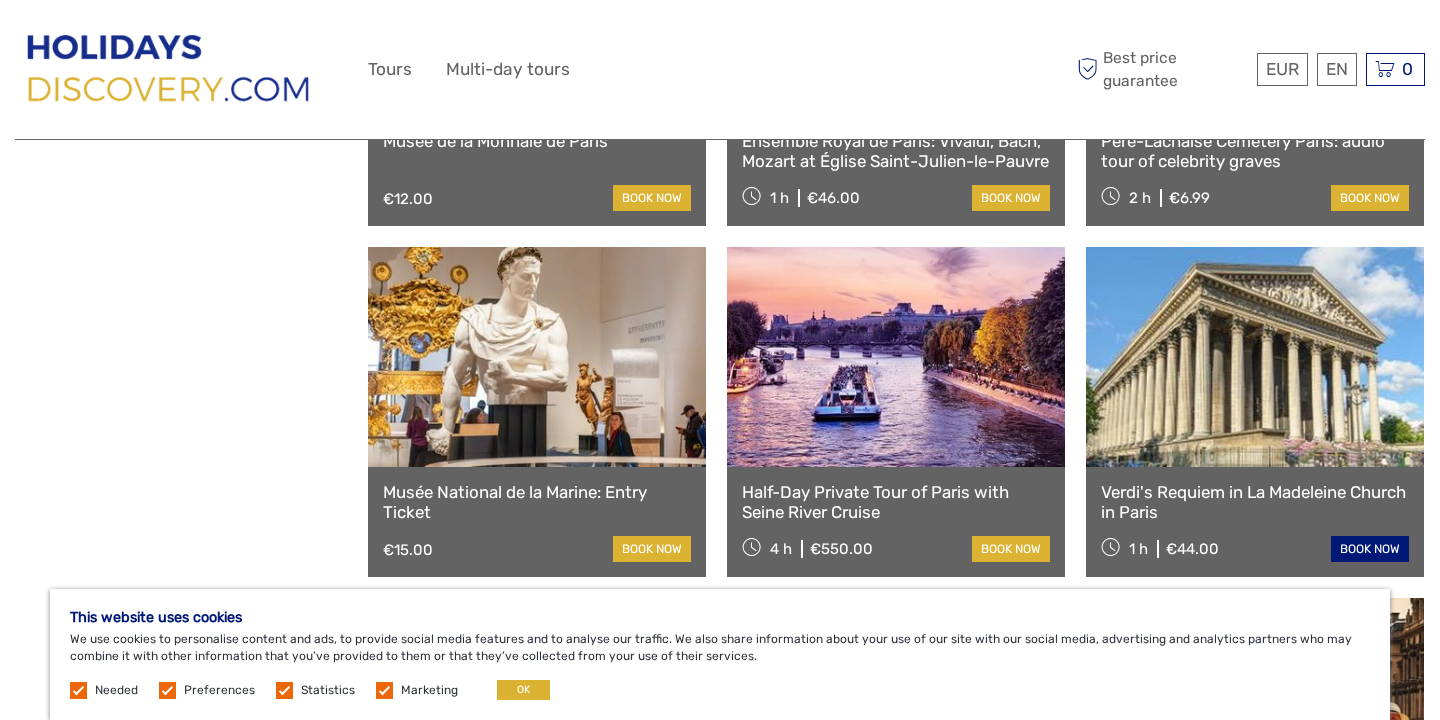 click on "book now" at bounding box center (1370, 549) 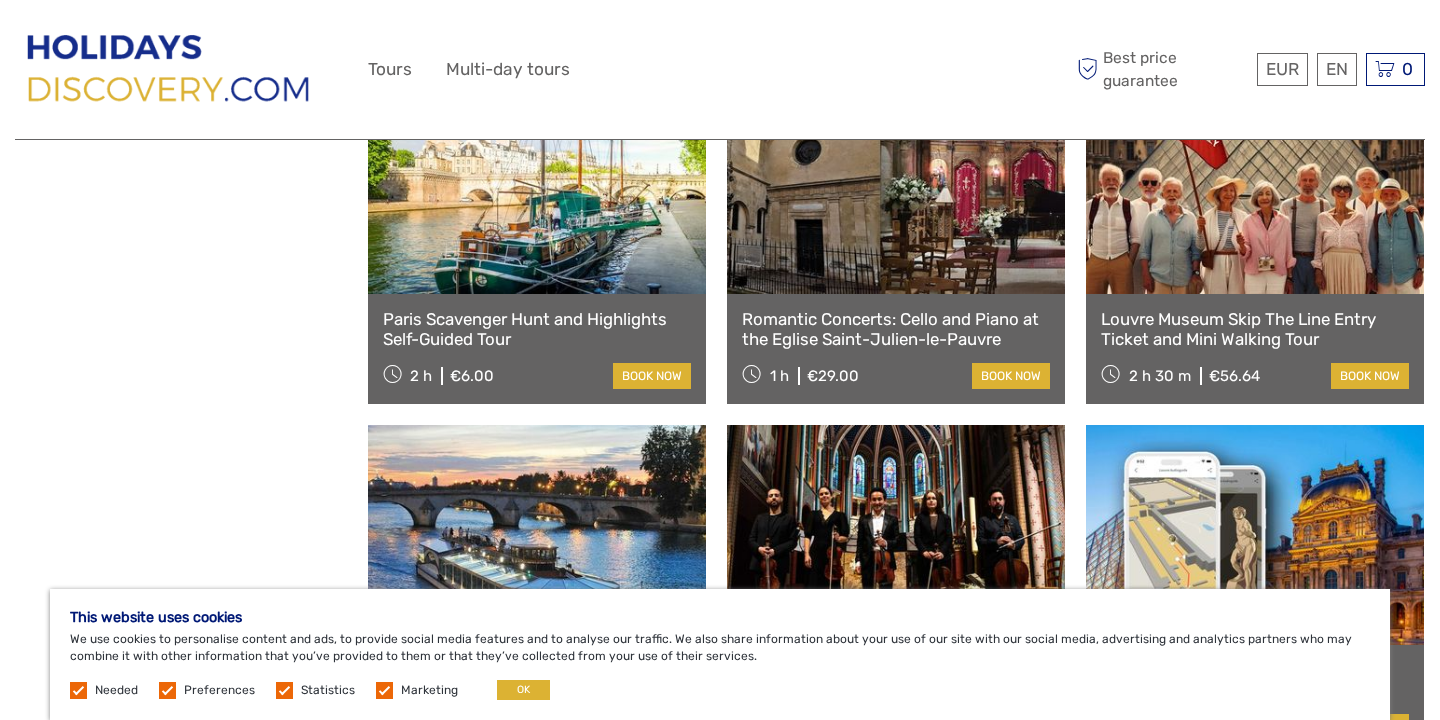 scroll, scrollTop: 1672, scrollLeft: 0, axis: vertical 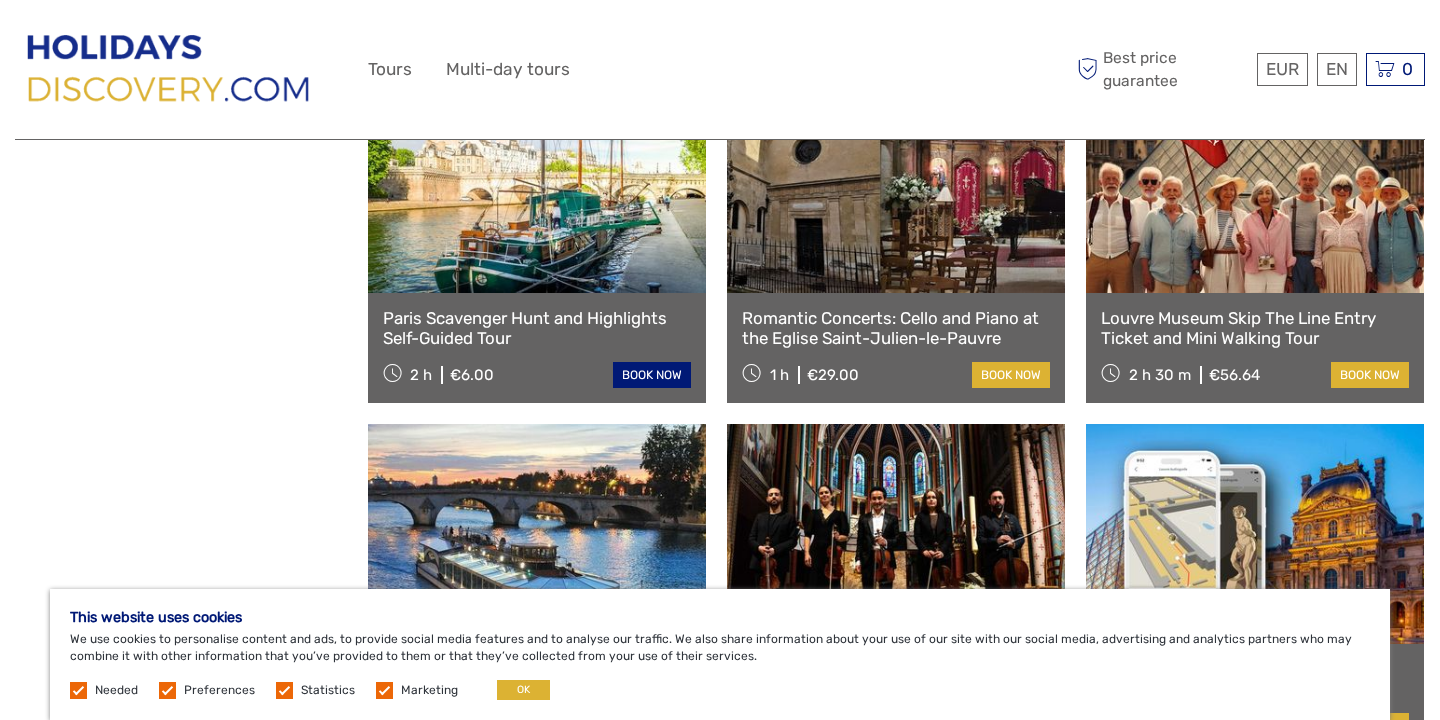 click on "book now" at bounding box center [652, 375] 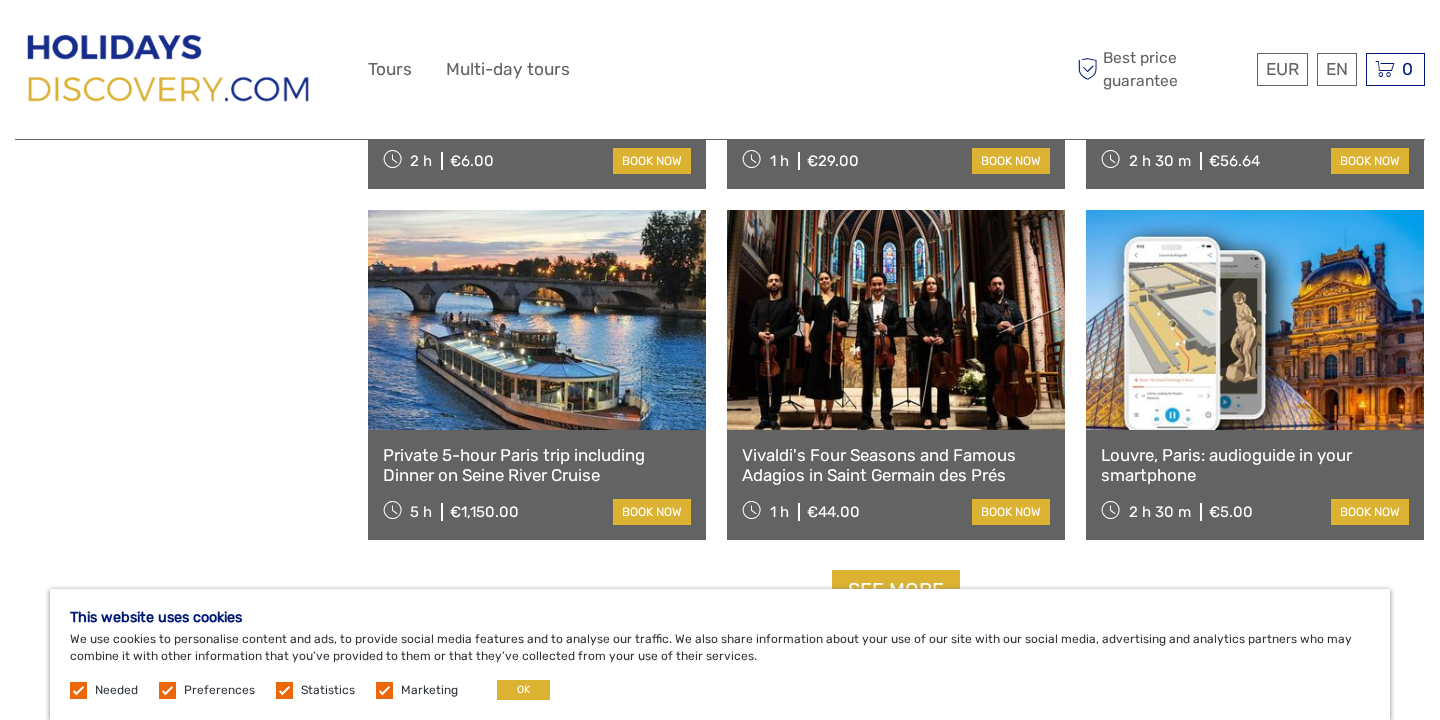 scroll, scrollTop: 1880, scrollLeft: 0, axis: vertical 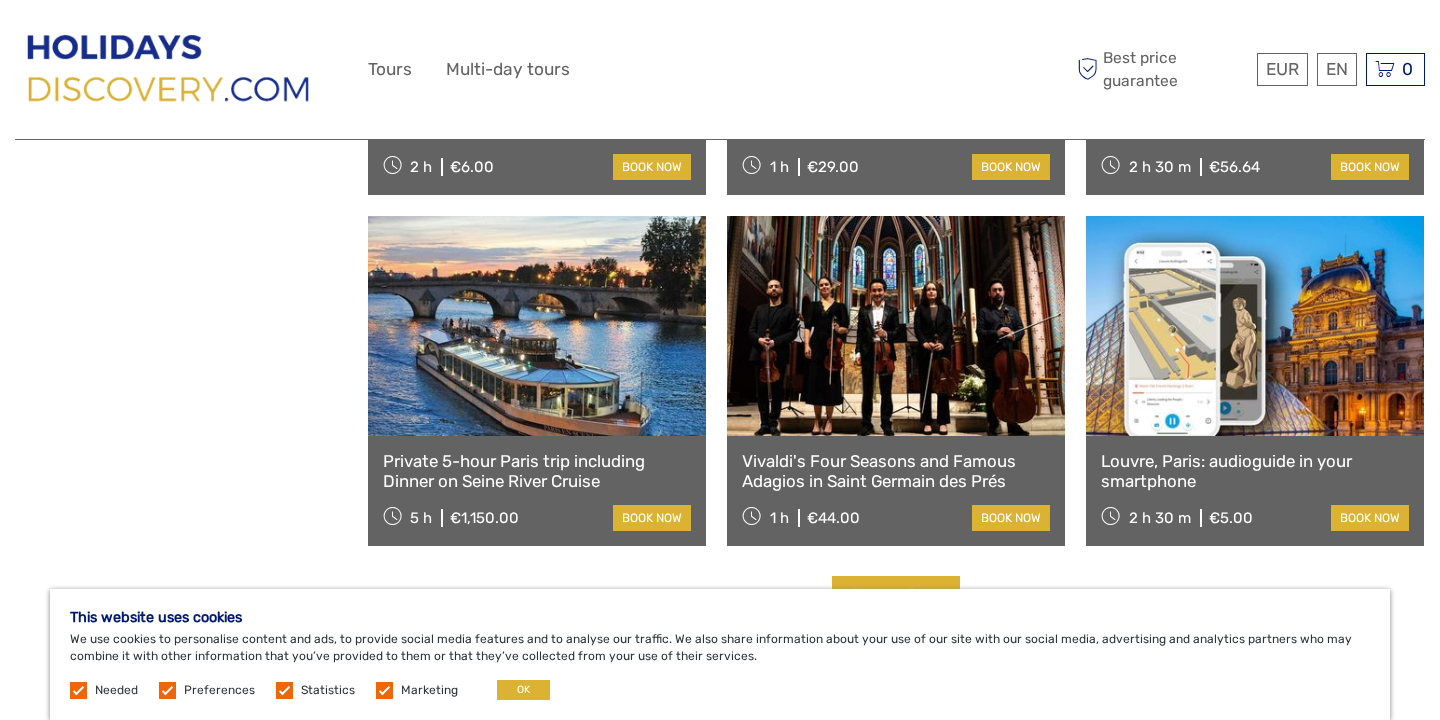 click on "Vivaldi's Four Seasons and Famous Adagios in Saint Germain des Prés" at bounding box center [896, 471] 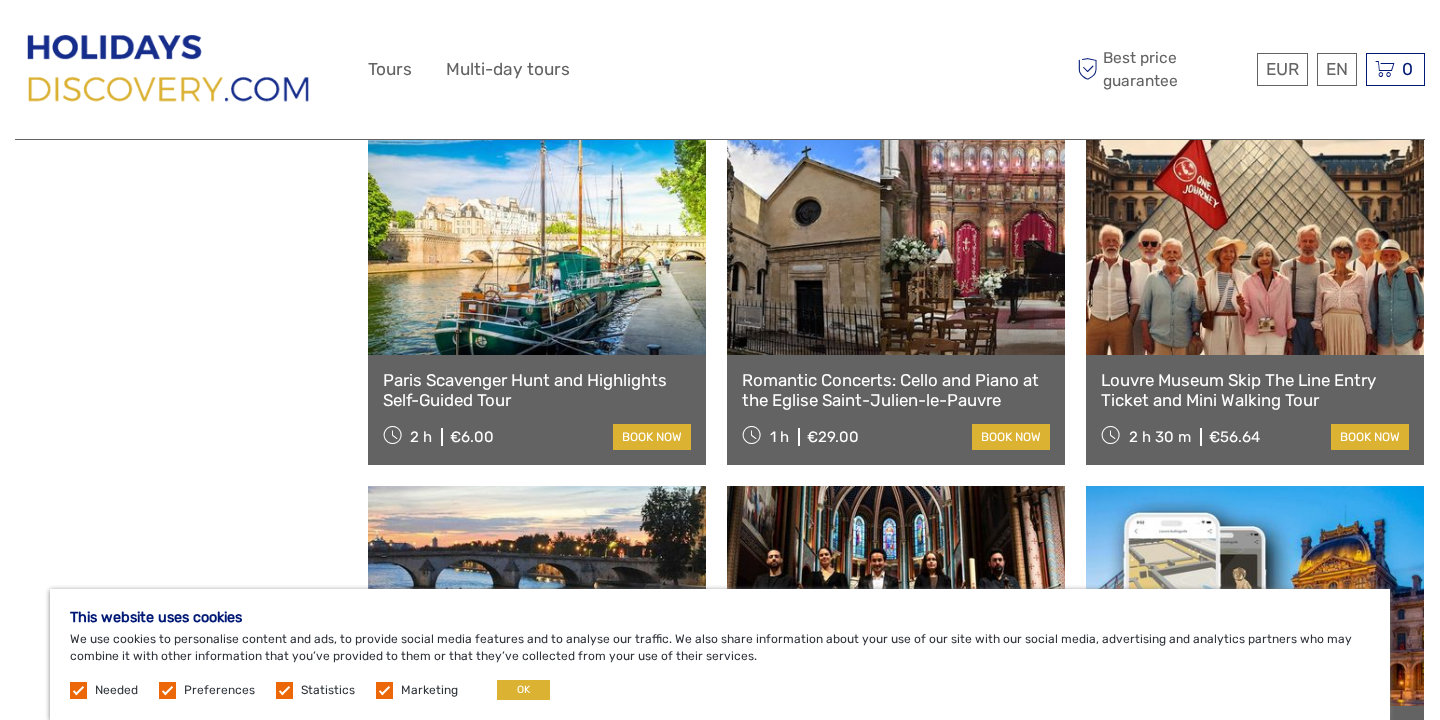 scroll, scrollTop: 1608, scrollLeft: 0, axis: vertical 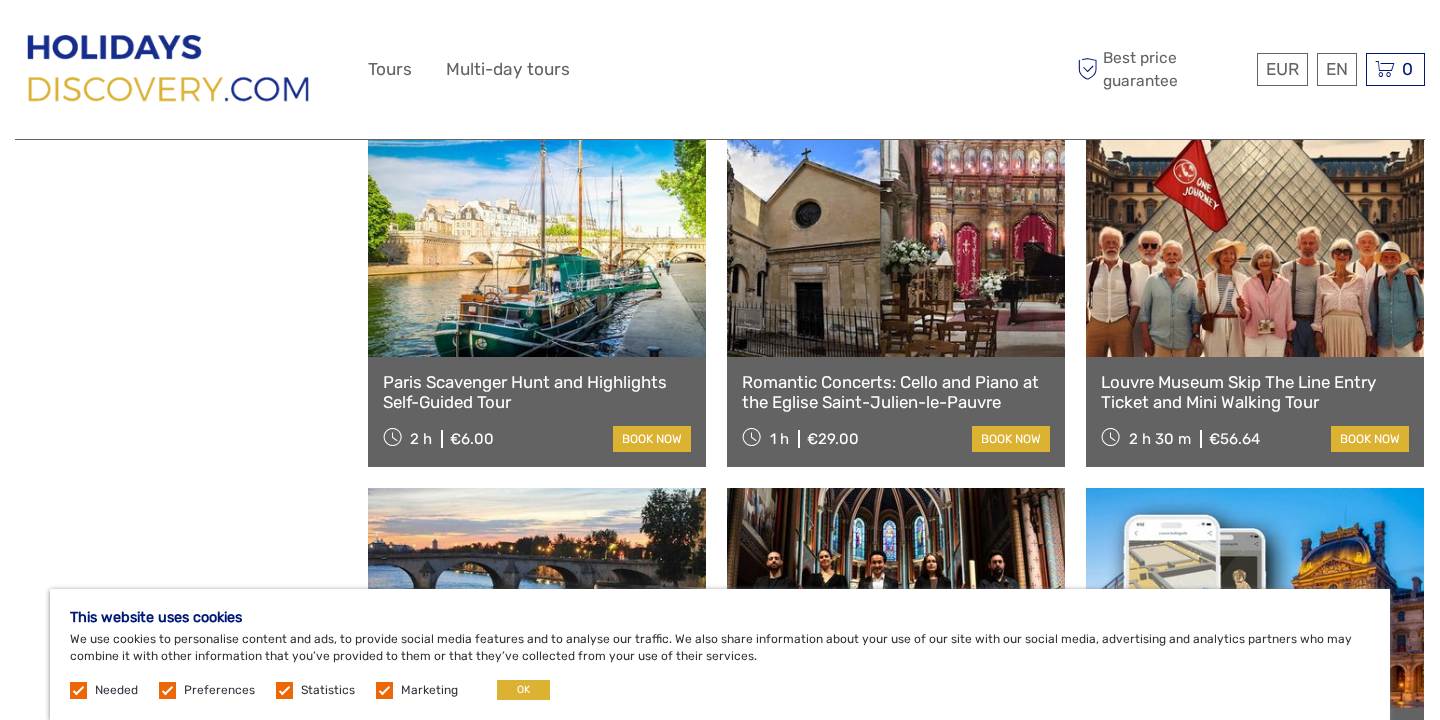 click on "Romantic Concerts: Cello and Piano at the Eglise Saint-Julien-le-Pauvre" at bounding box center (896, 392) 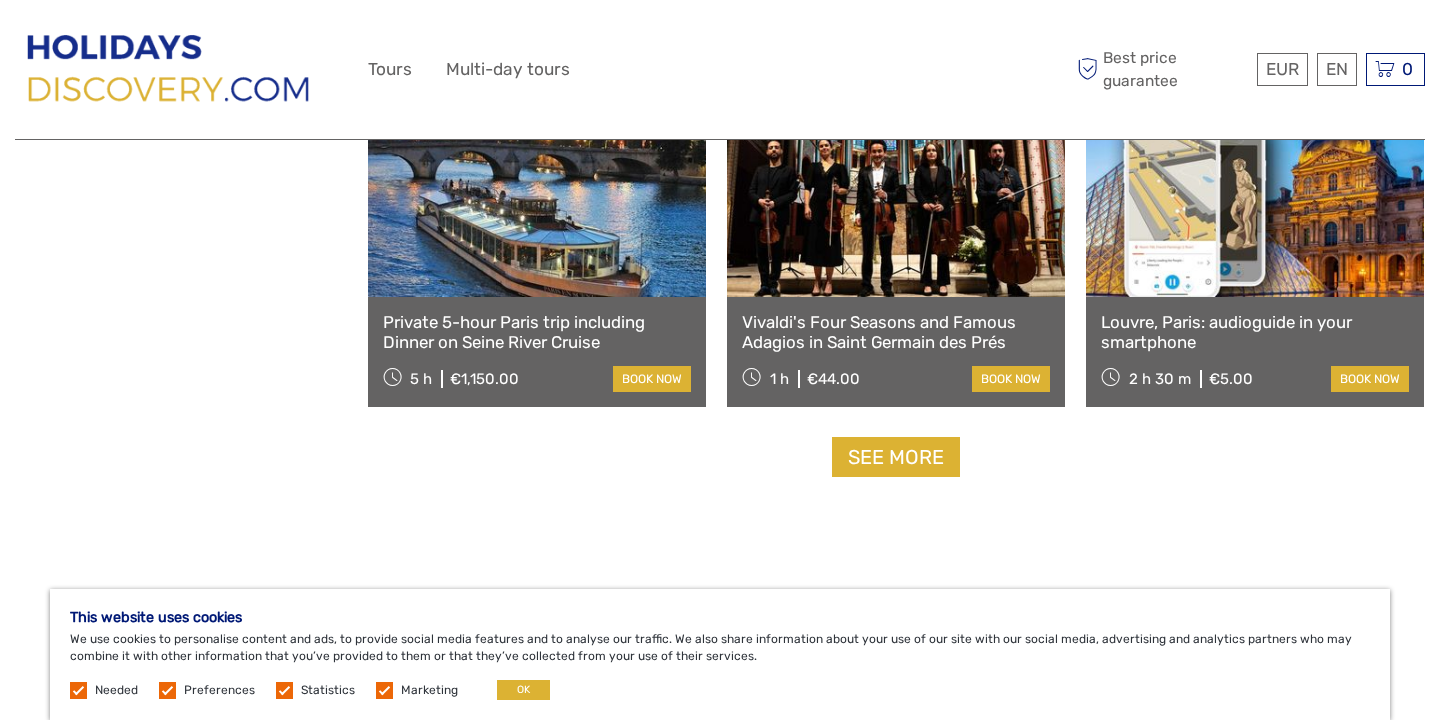 scroll, scrollTop: 2026, scrollLeft: 0, axis: vertical 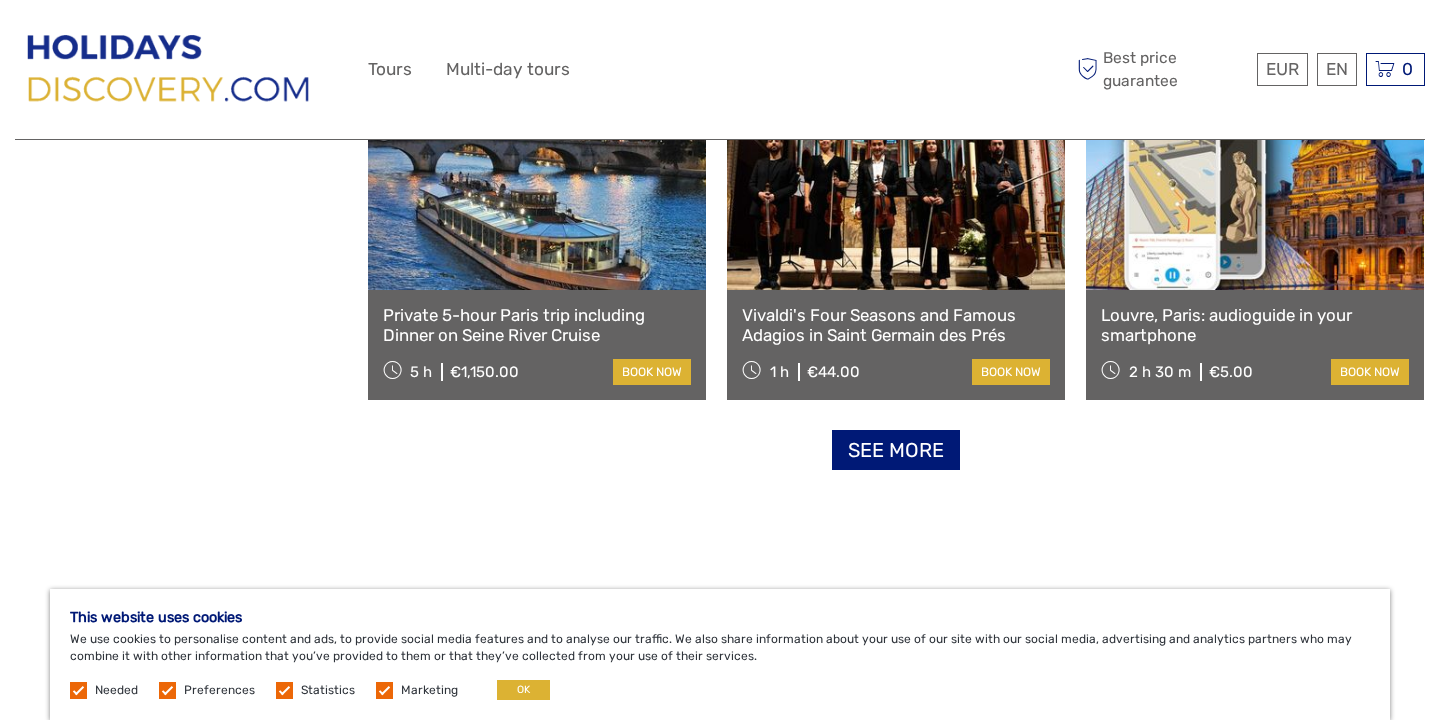 click on "See more" at bounding box center (896, 450) 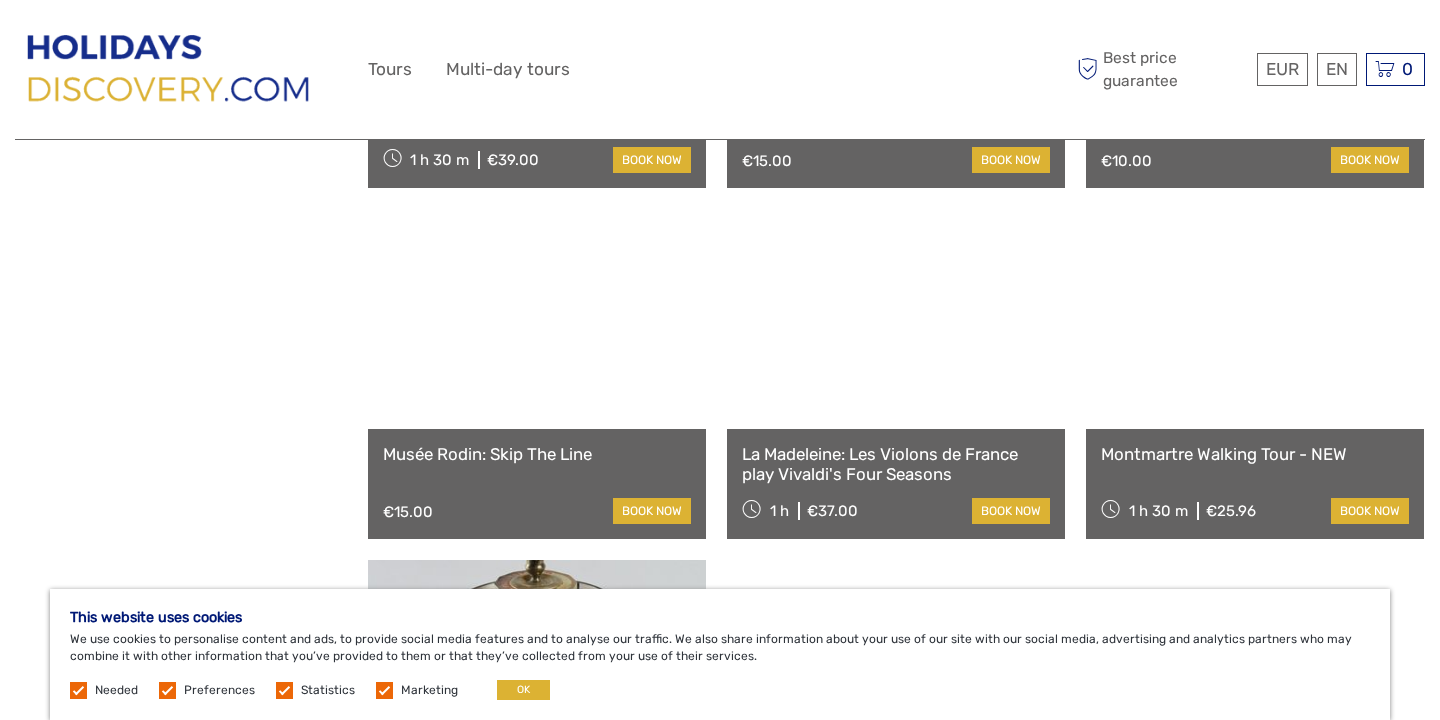 scroll, scrollTop: 3649, scrollLeft: 0, axis: vertical 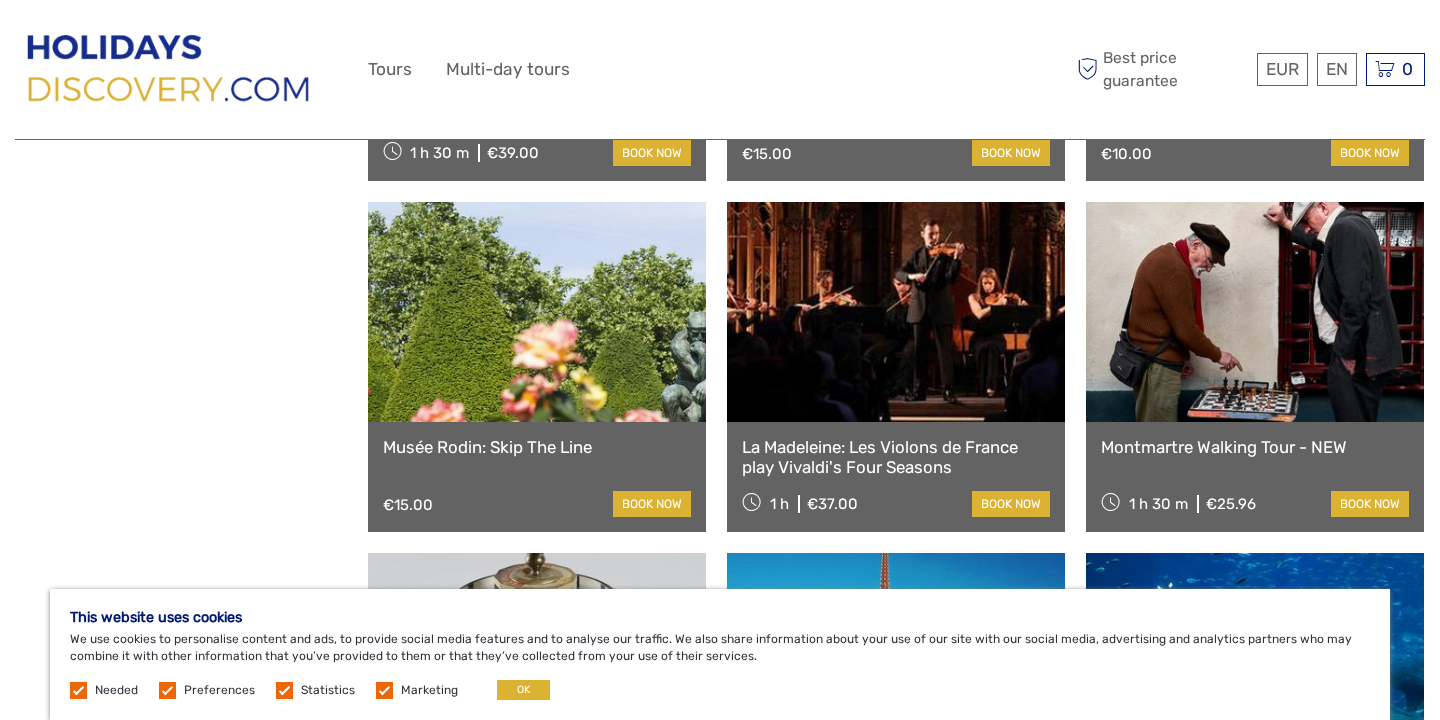 click on "La Madeleine: Les Violons de France play Vivaldi's Four Seasons" at bounding box center [896, 457] 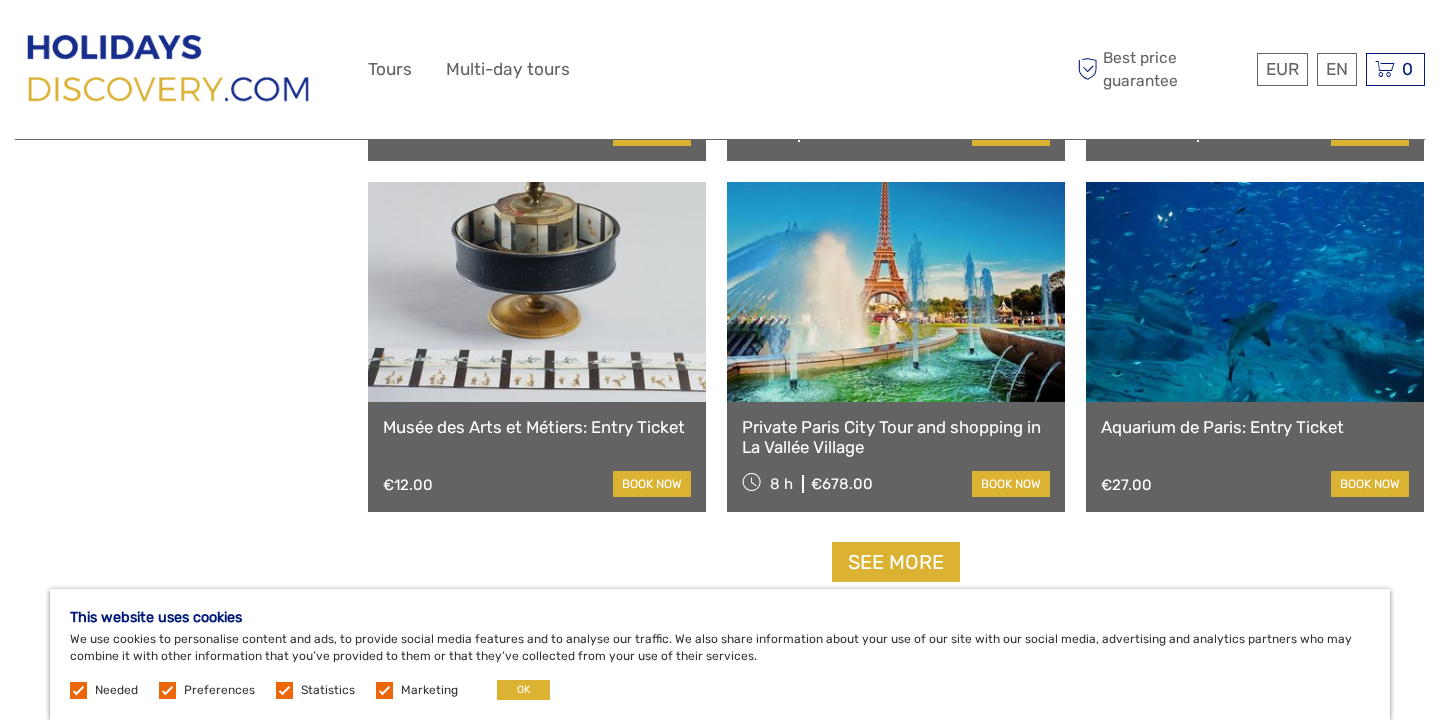 scroll, scrollTop: 4021, scrollLeft: 0, axis: vertical 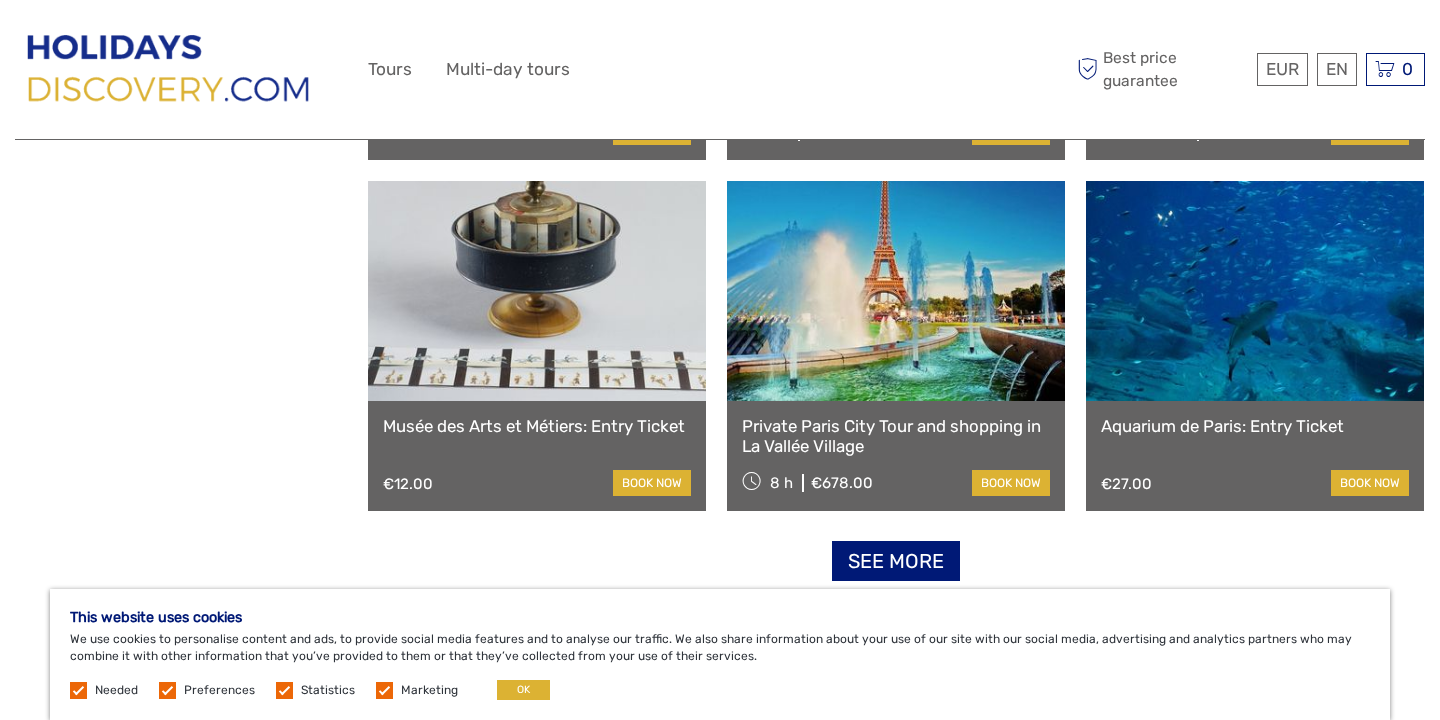 click on "See more" at bounding box center [896, 561] 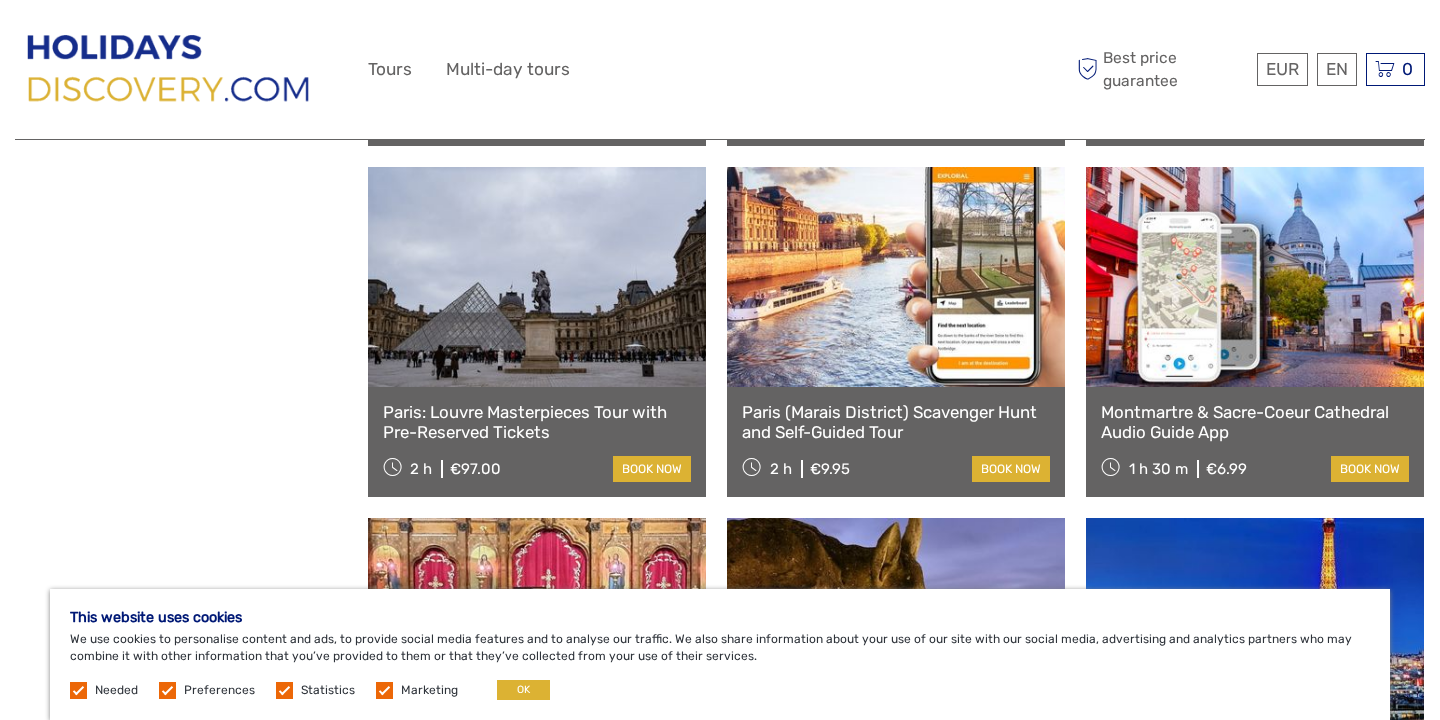 scroll, scrollTop: 4742, scrollLeft: 0, axis: vertical 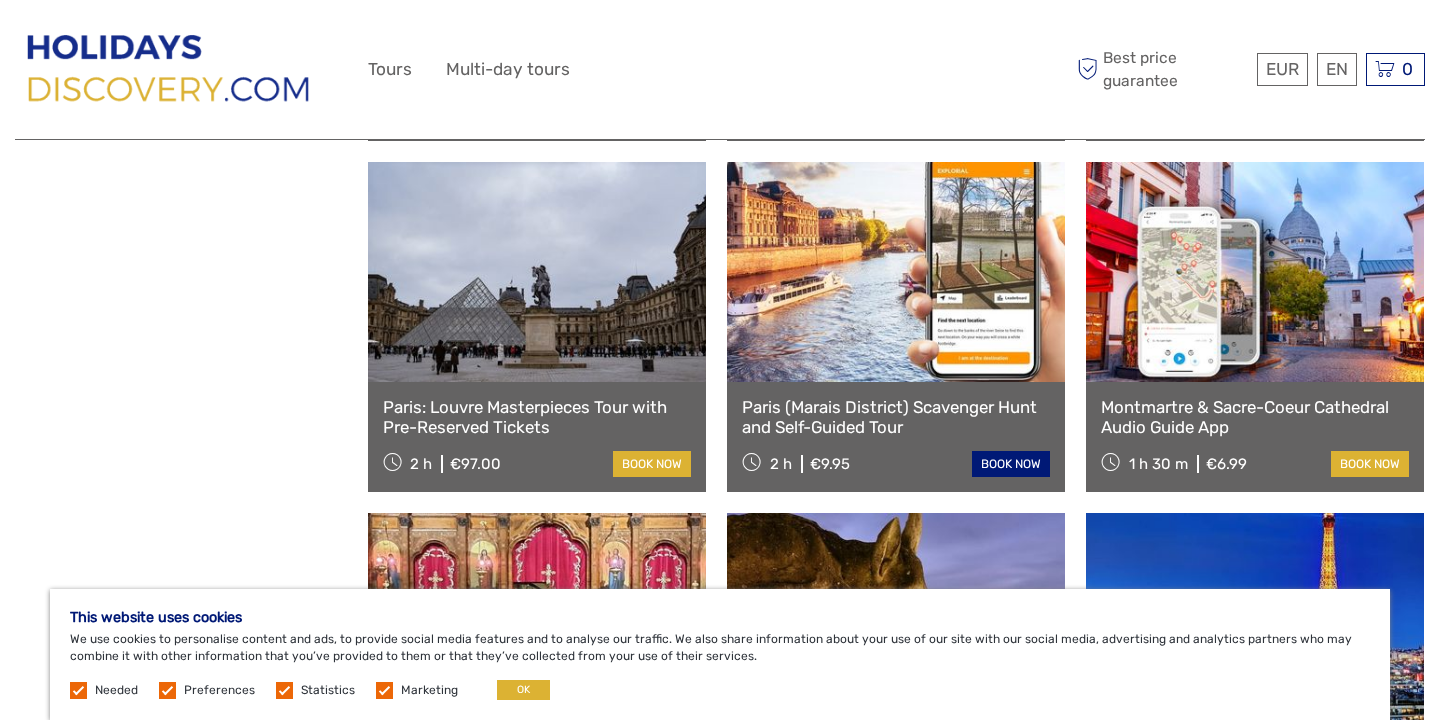 click on "book now" at bounding box center [1011, 464] 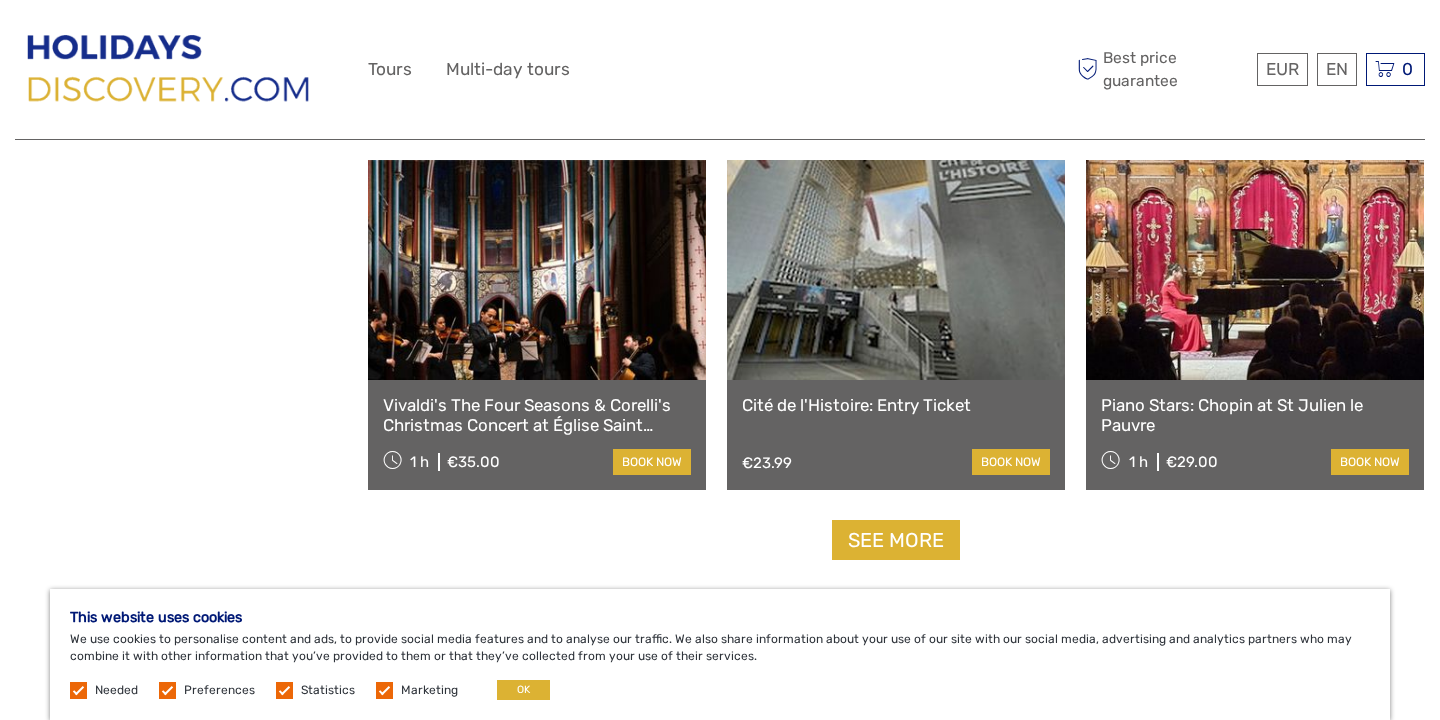 scroll, scrollTop: 6118, scrollLeft: 0, axis: vertical 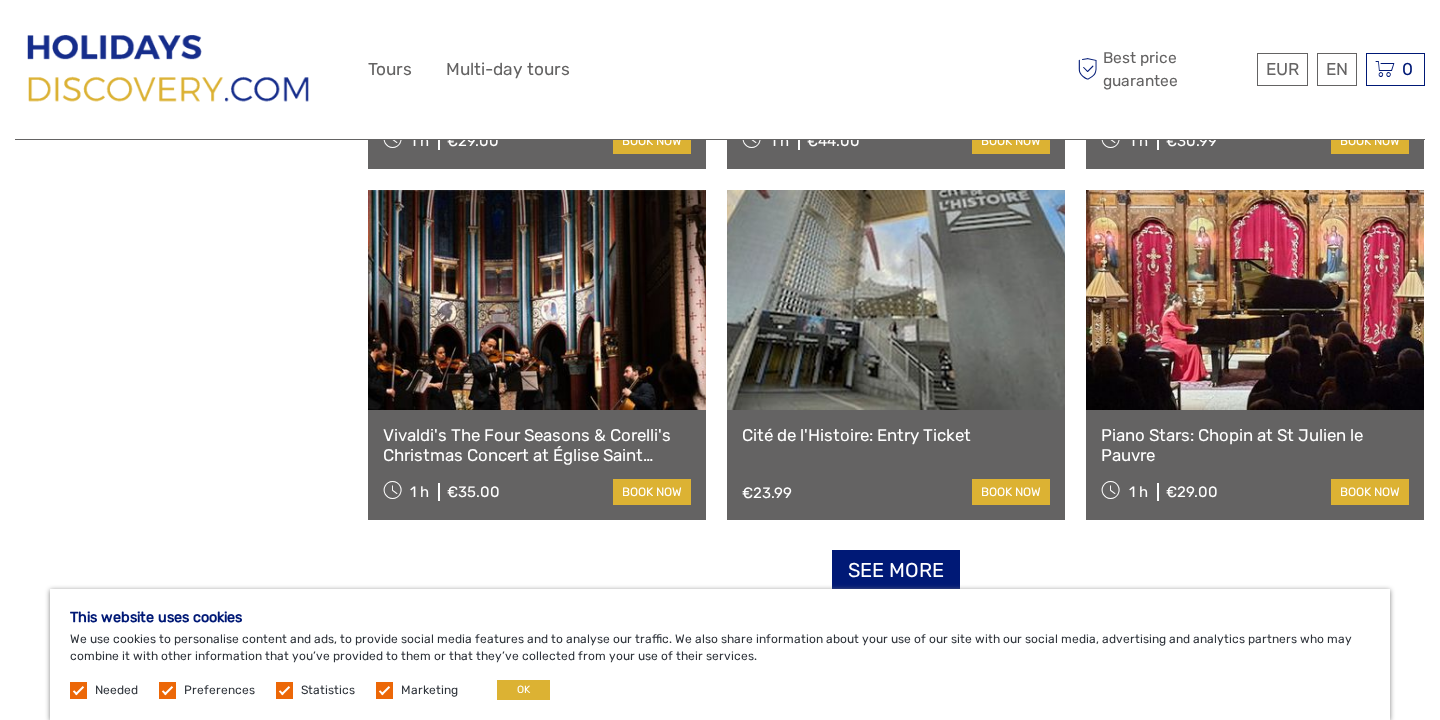 click on "See more" at bounding box center [896, 570] 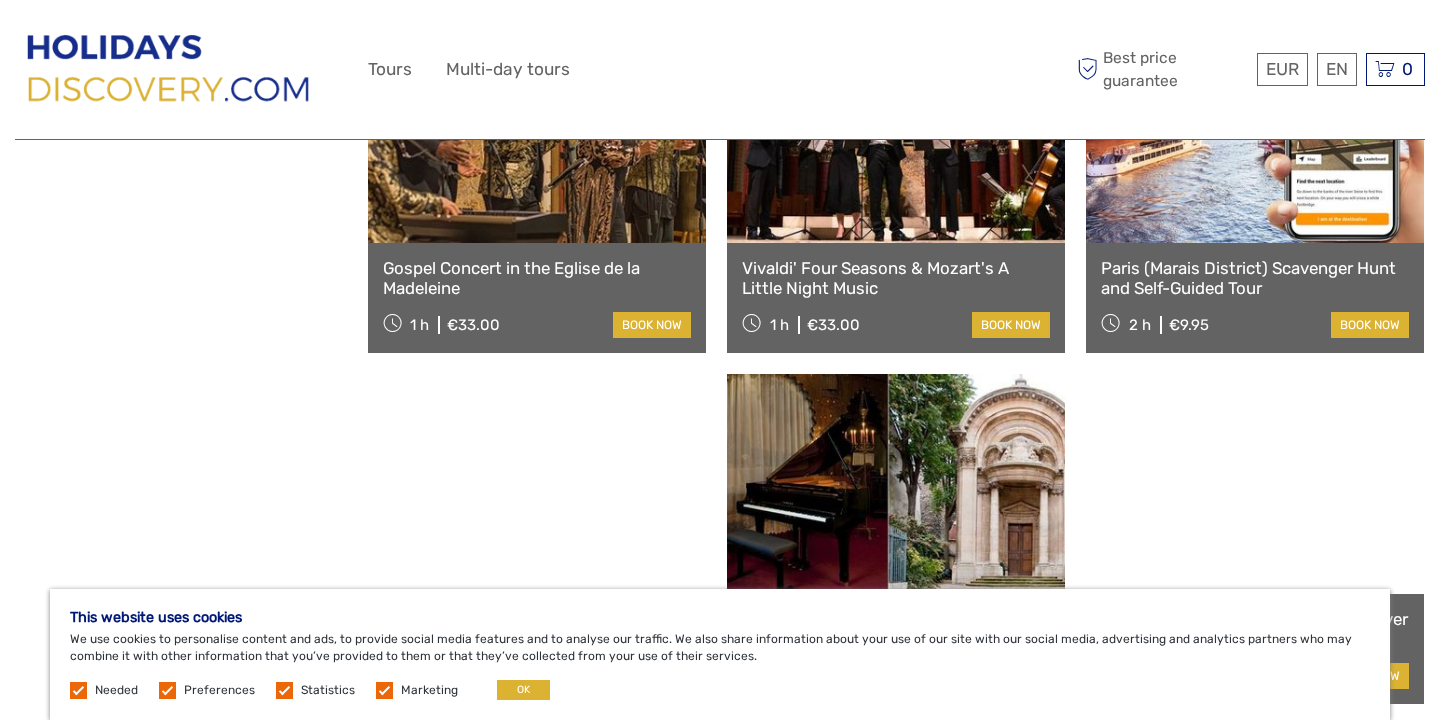 scroll, scrollTop: 6637, scrollLeft: 0, axis: vertical 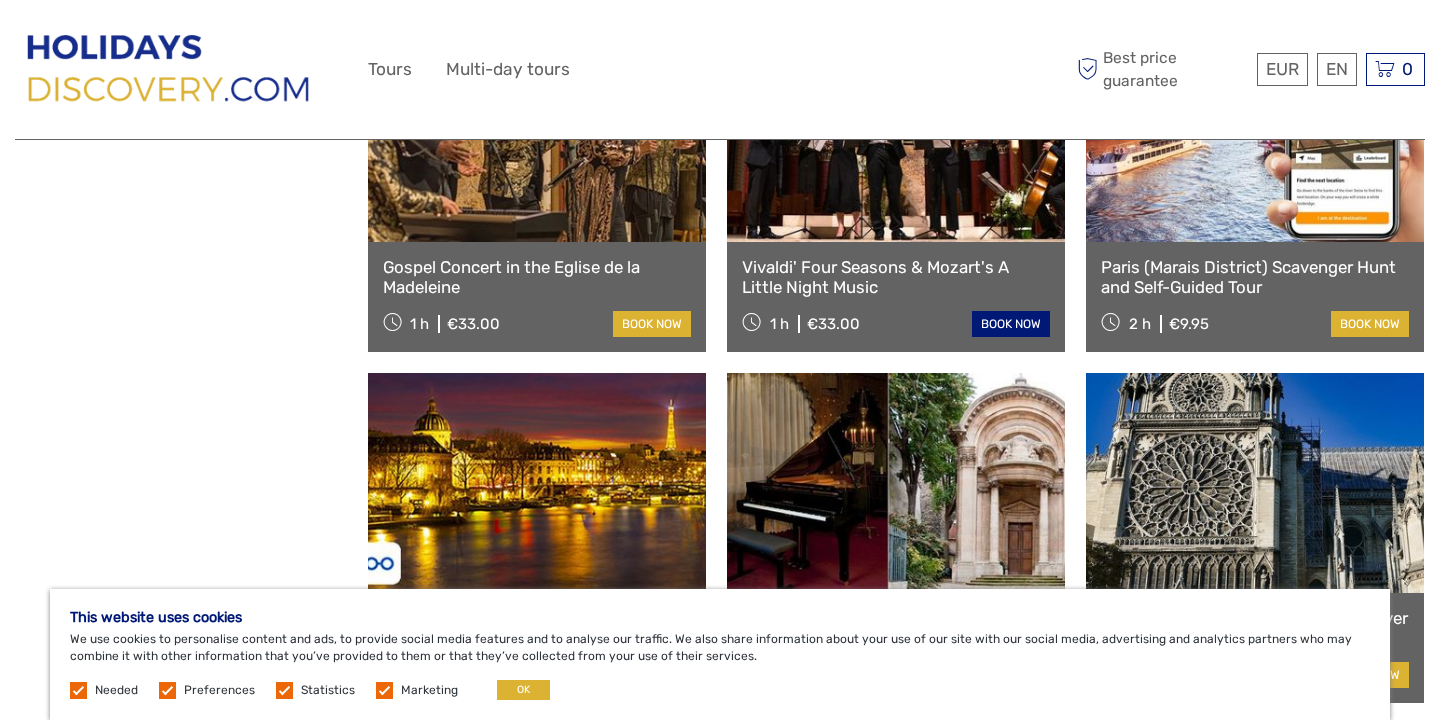 click on "book now" at bounding box center (1011, 324) 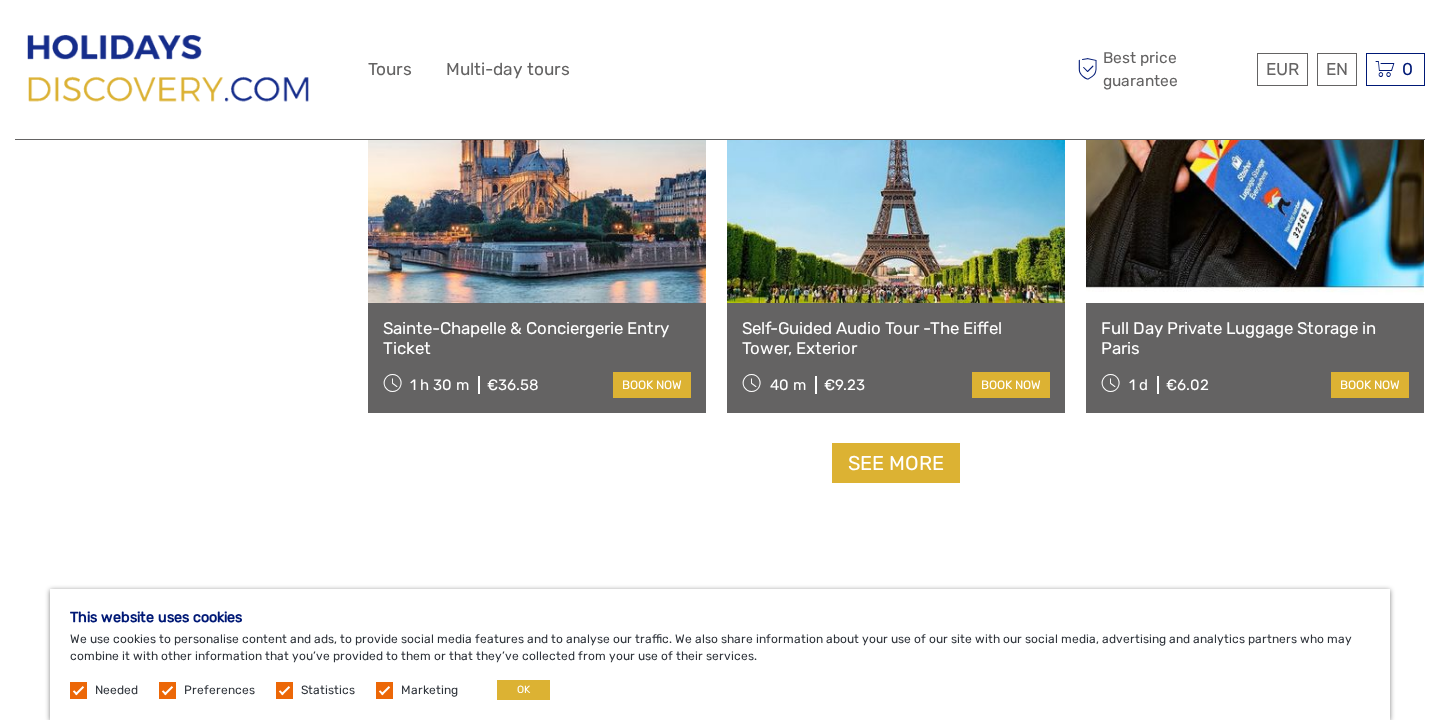 scroll, scrollTop: 8333, scrollLeft: 0, axis: vertical 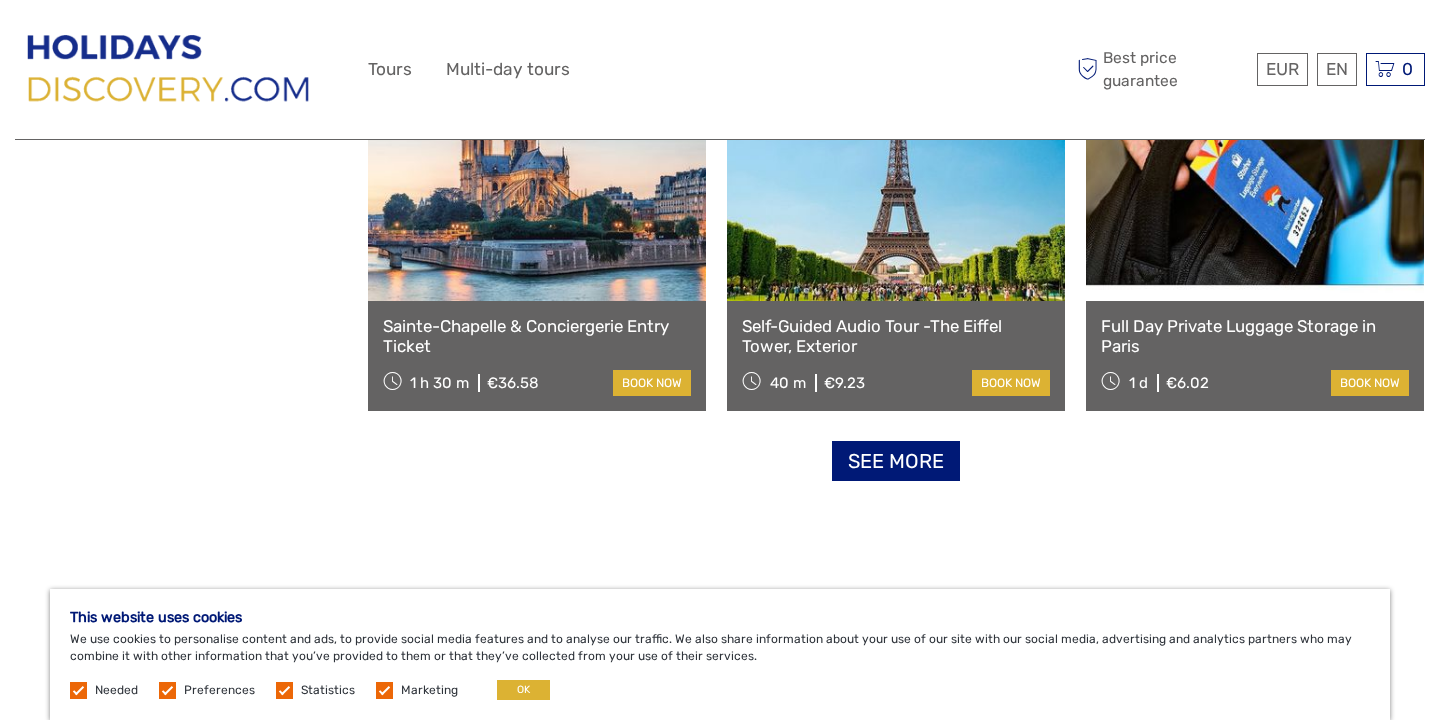 click on "See more" at bounding box center (896, 461) 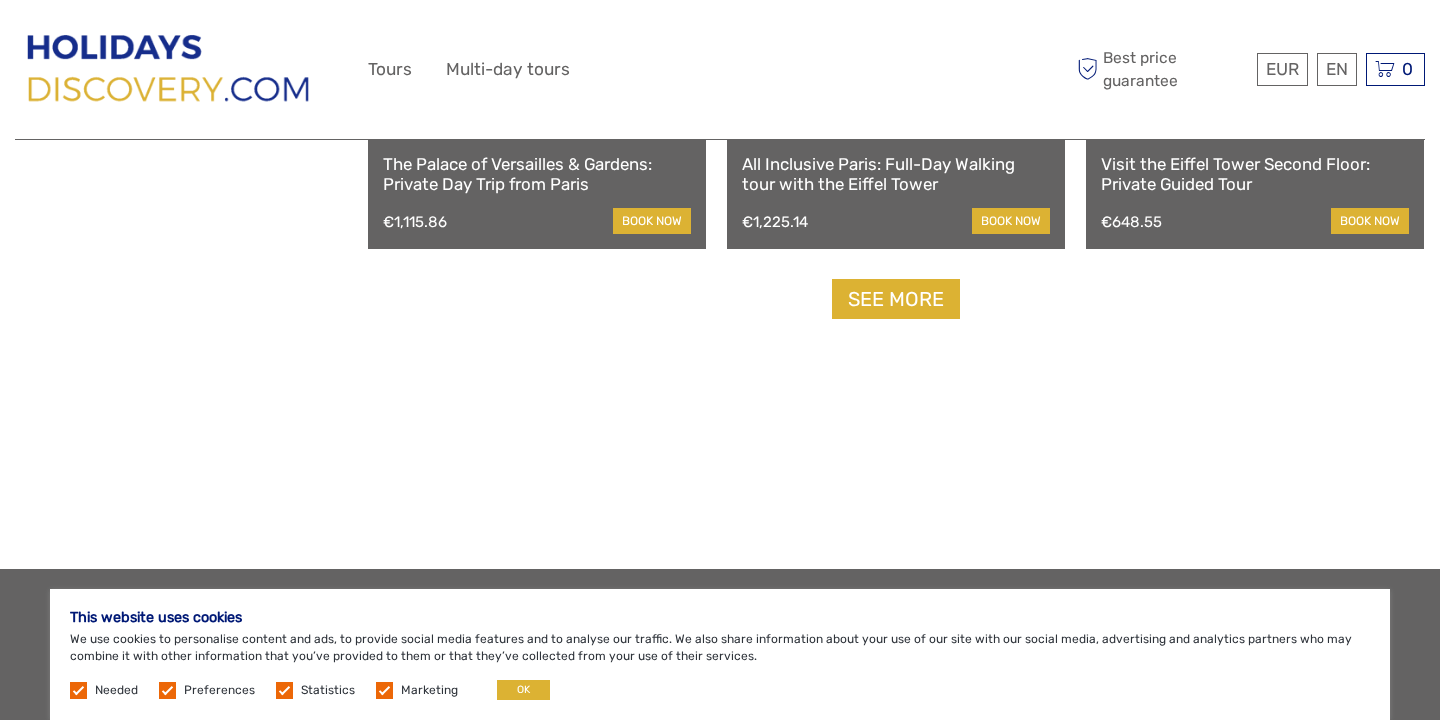 scroll, scrollTop: 10607, scrollLeft: 0, axis: vertical 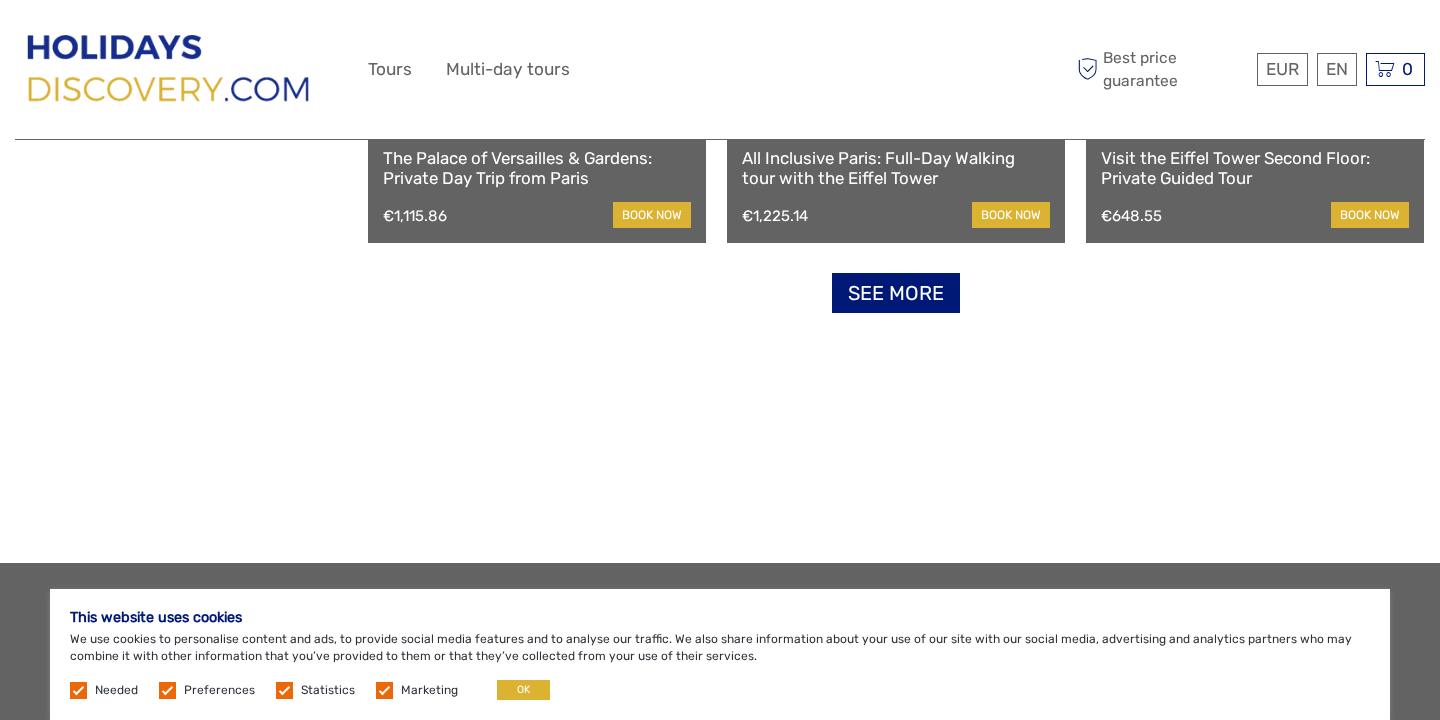 click on "See more" at bounding box center (896, 293) 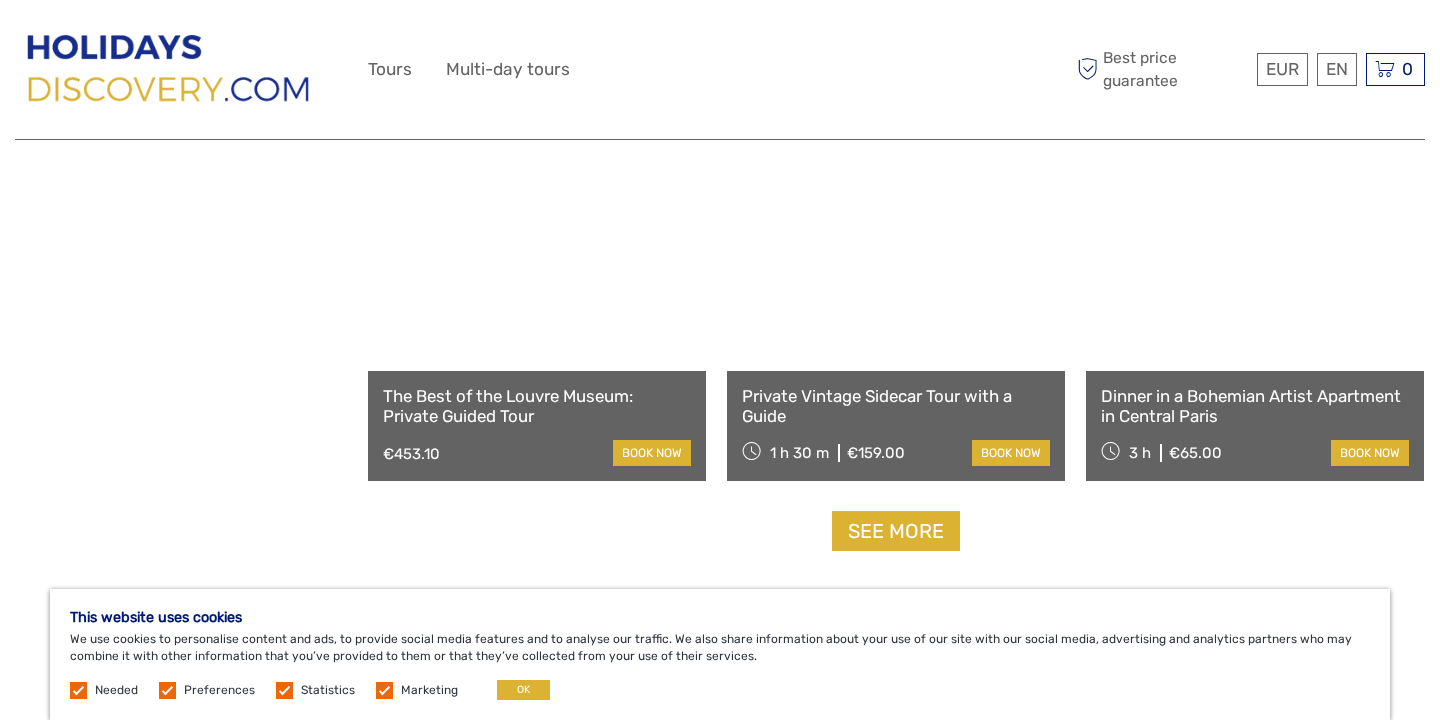 scroll, scrollTop: 12476, scrollLeft: 0, axis: vertical 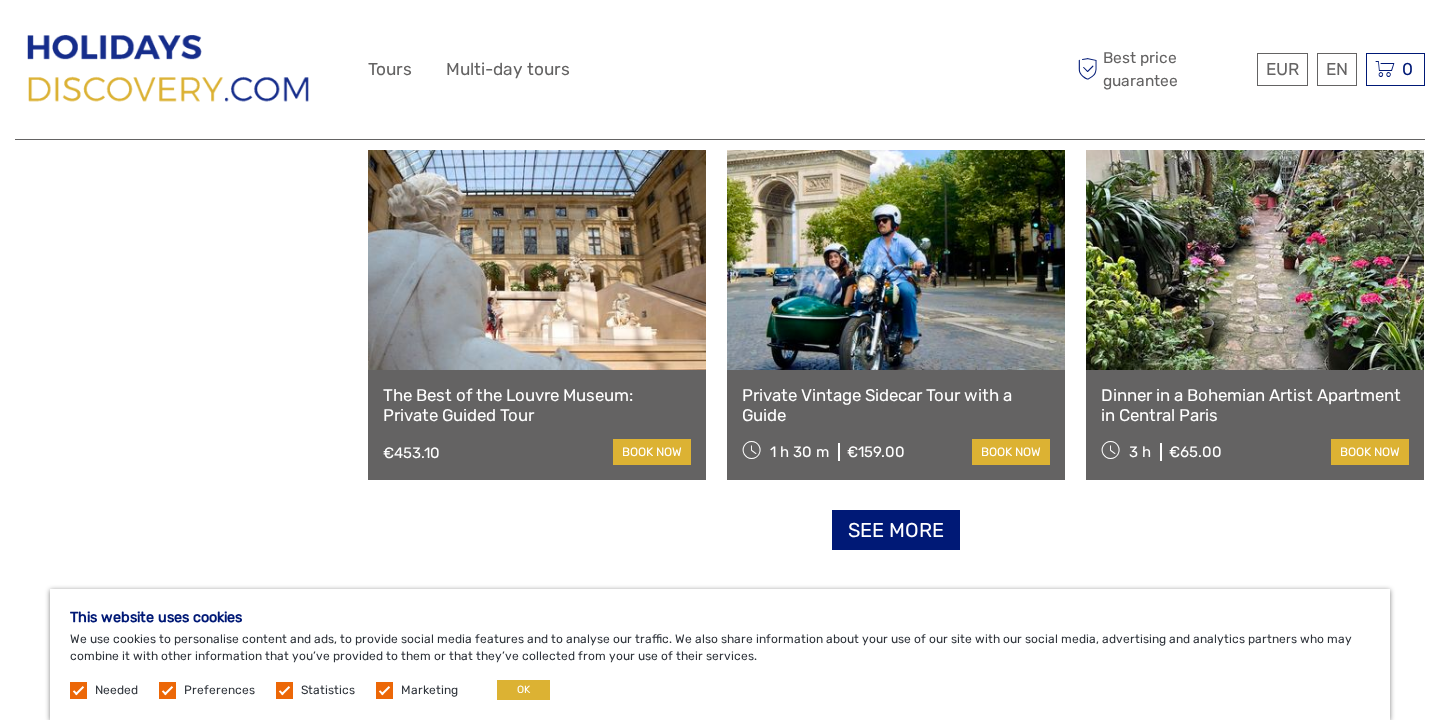 click on "See more" at bounding box center [896, 530] 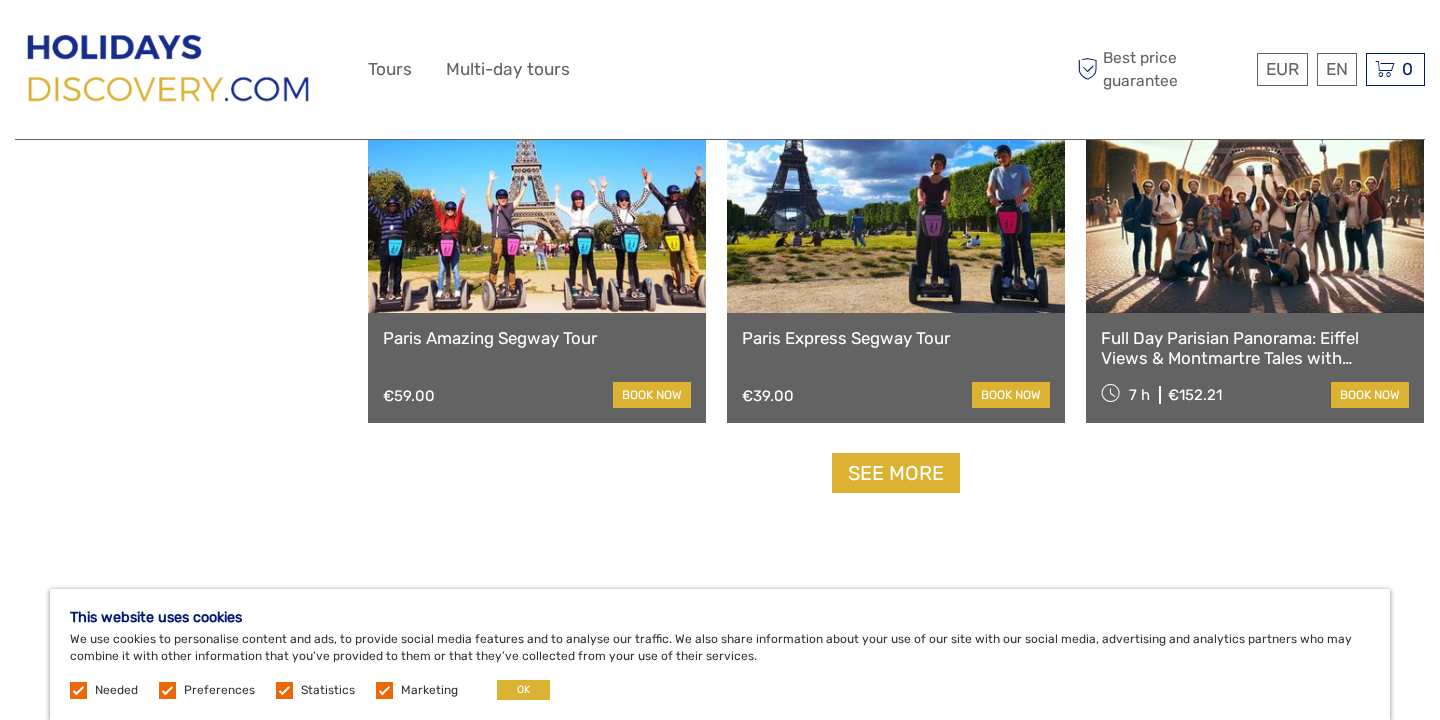 scroll, scrollTop: 14711, scrollLeft: 0, axis: vertical 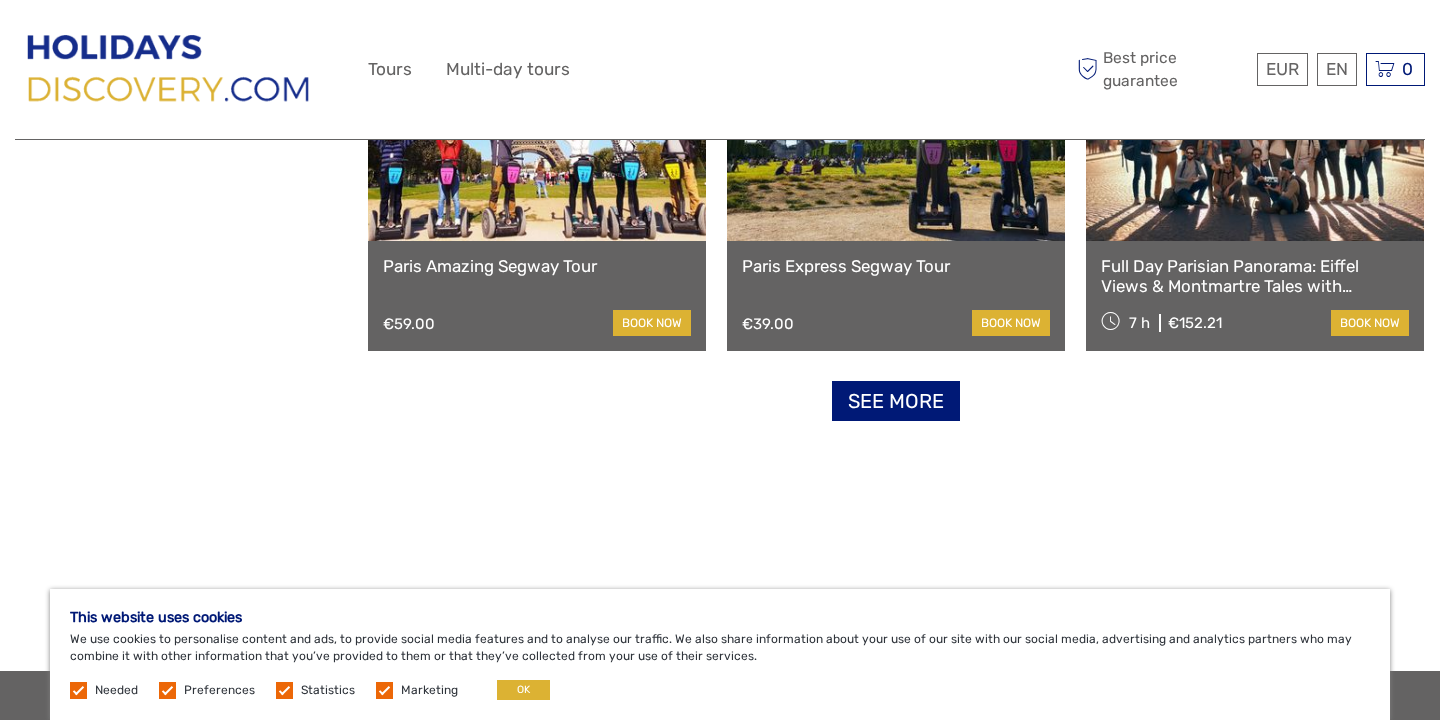 click on "See more" at bounding box center [896, 401] 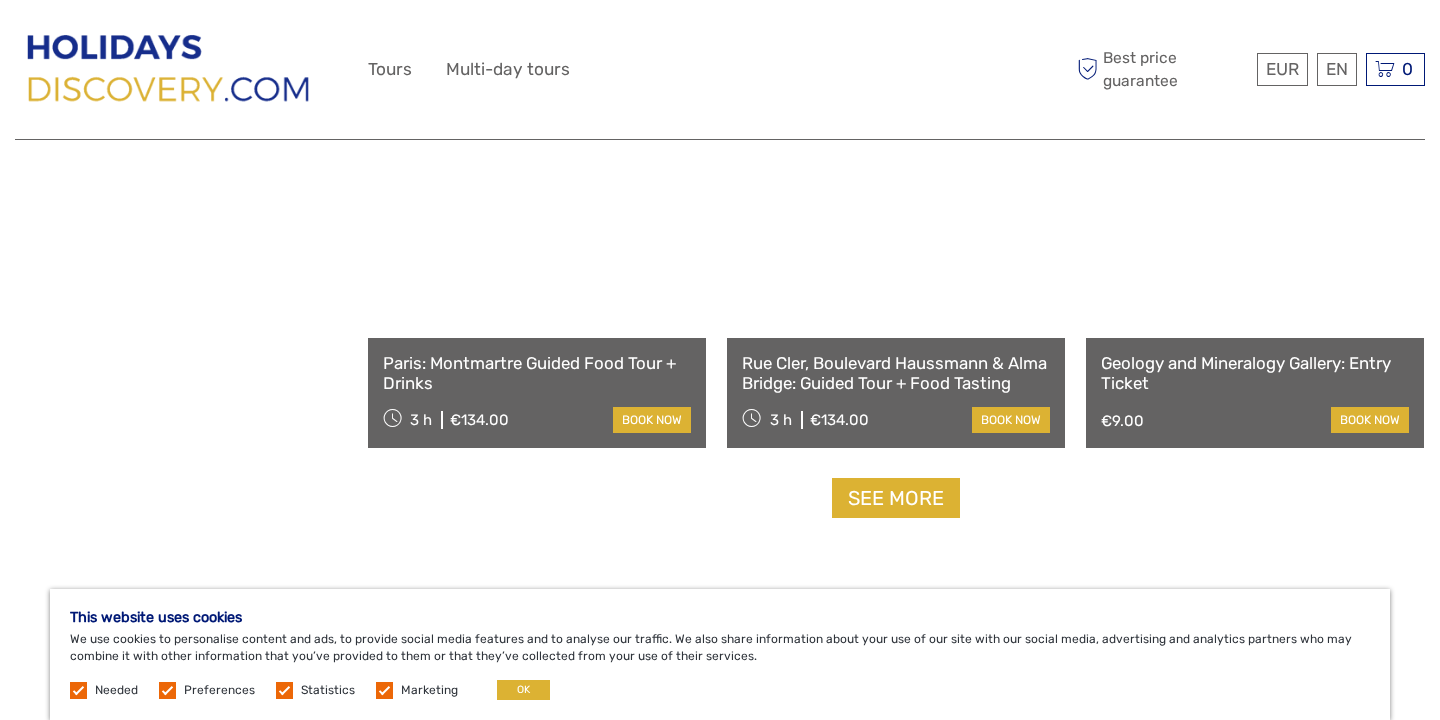 scroll, scrollTop: 16721, scrollLeft: 0, axis: vertical 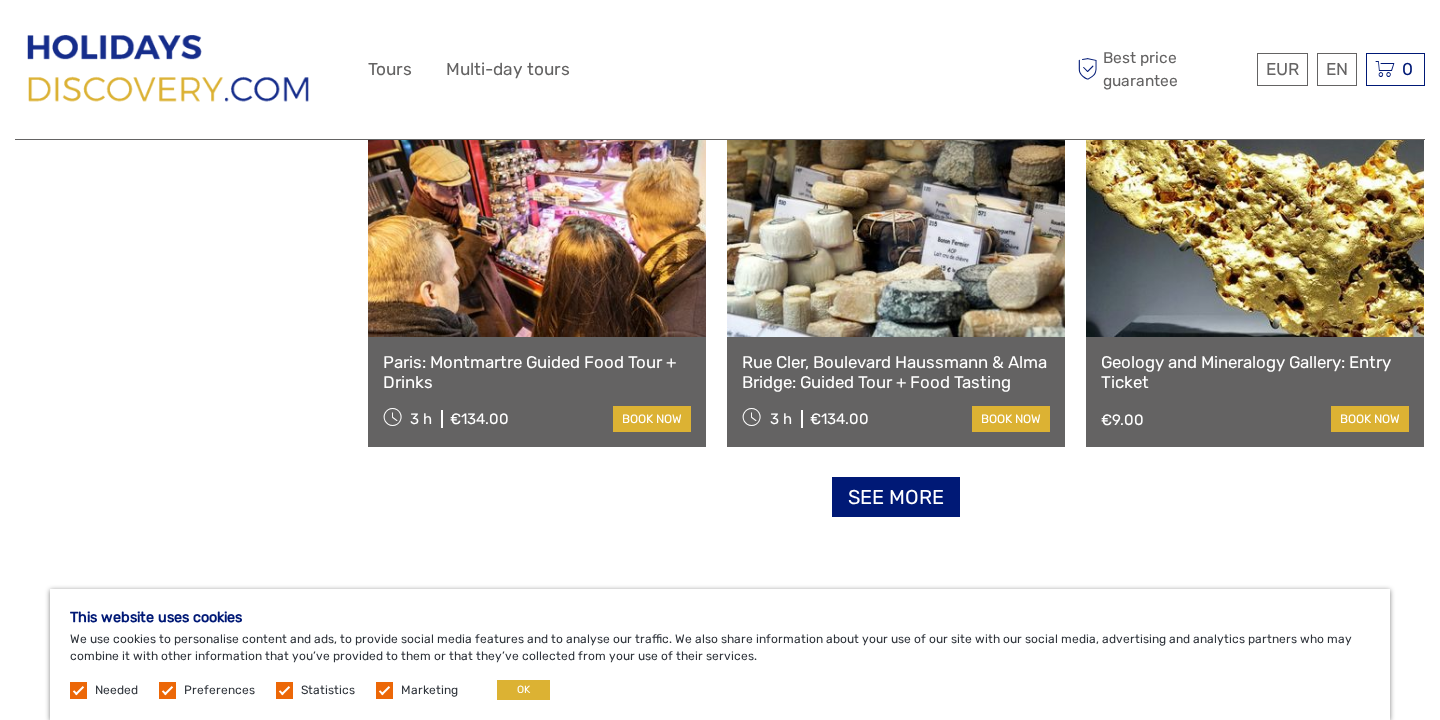 click on "See more" at bounding box center (896, 497) 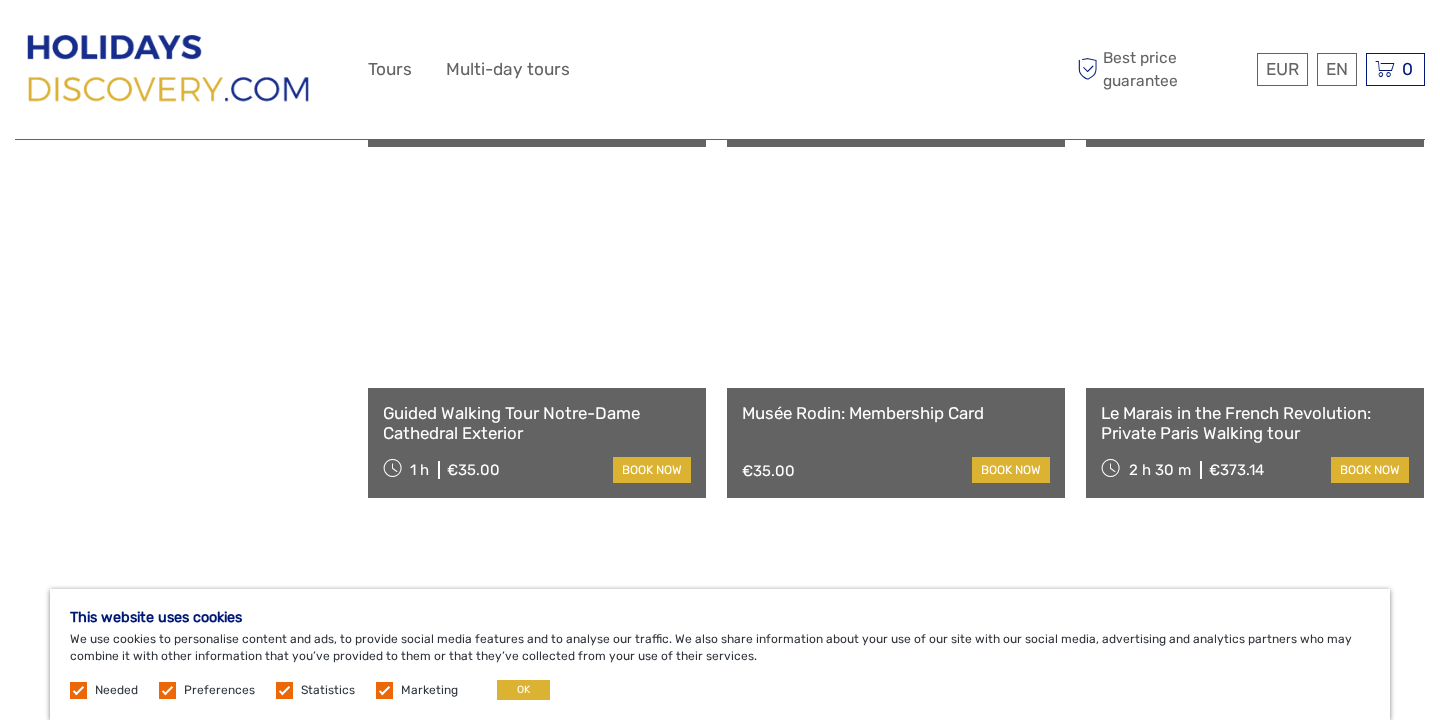 scroll, scrollTop: 17374, scrollLeft: 0, axis: vertical 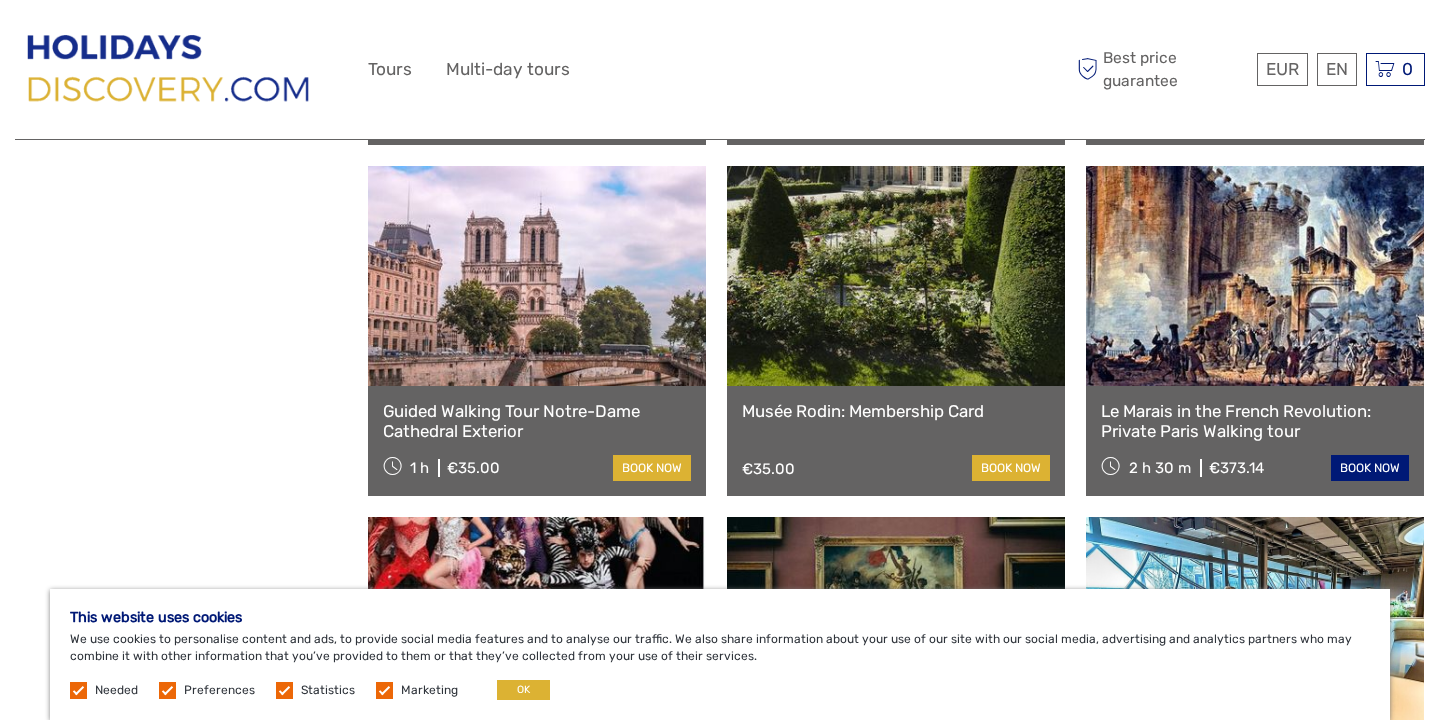 click on "book now" at bounding box center [1370, 468] 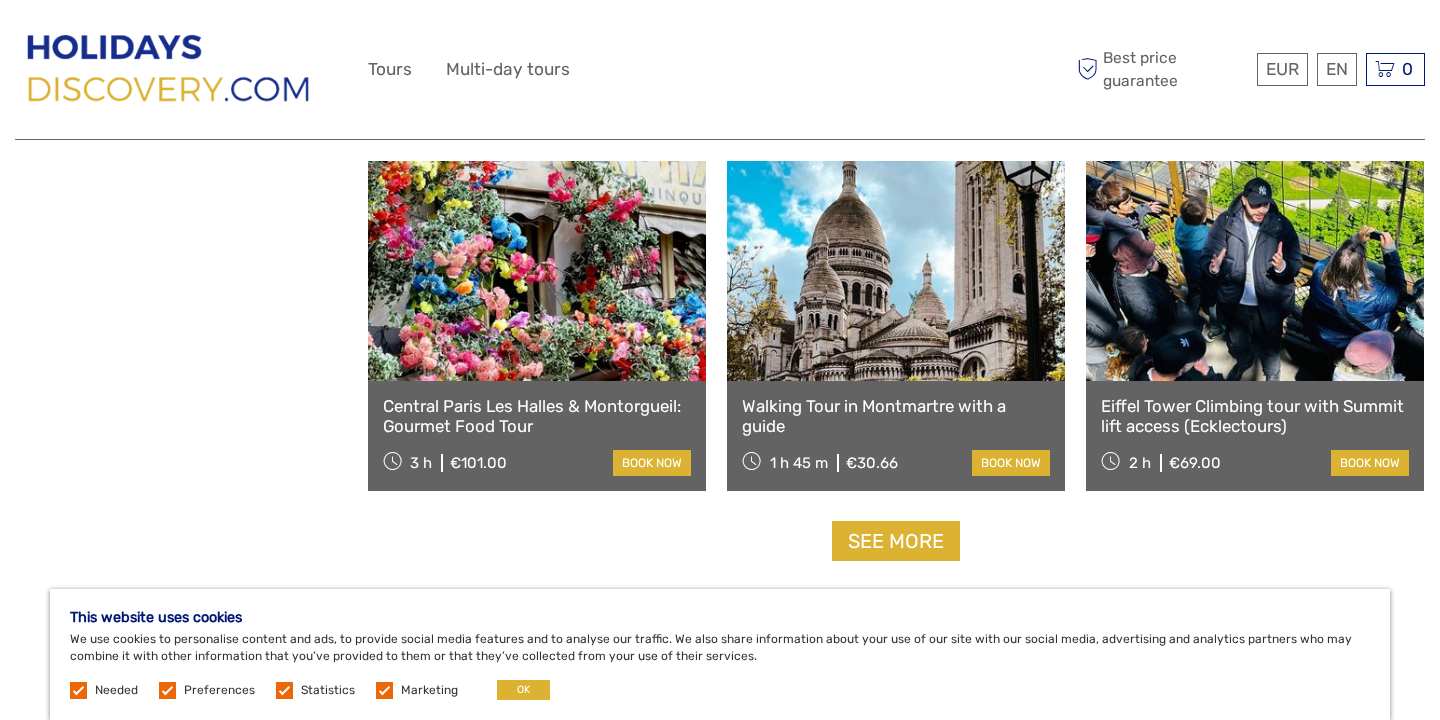 scroll, scrollTop: 18788, scrollLeft: 0, axis: vertical 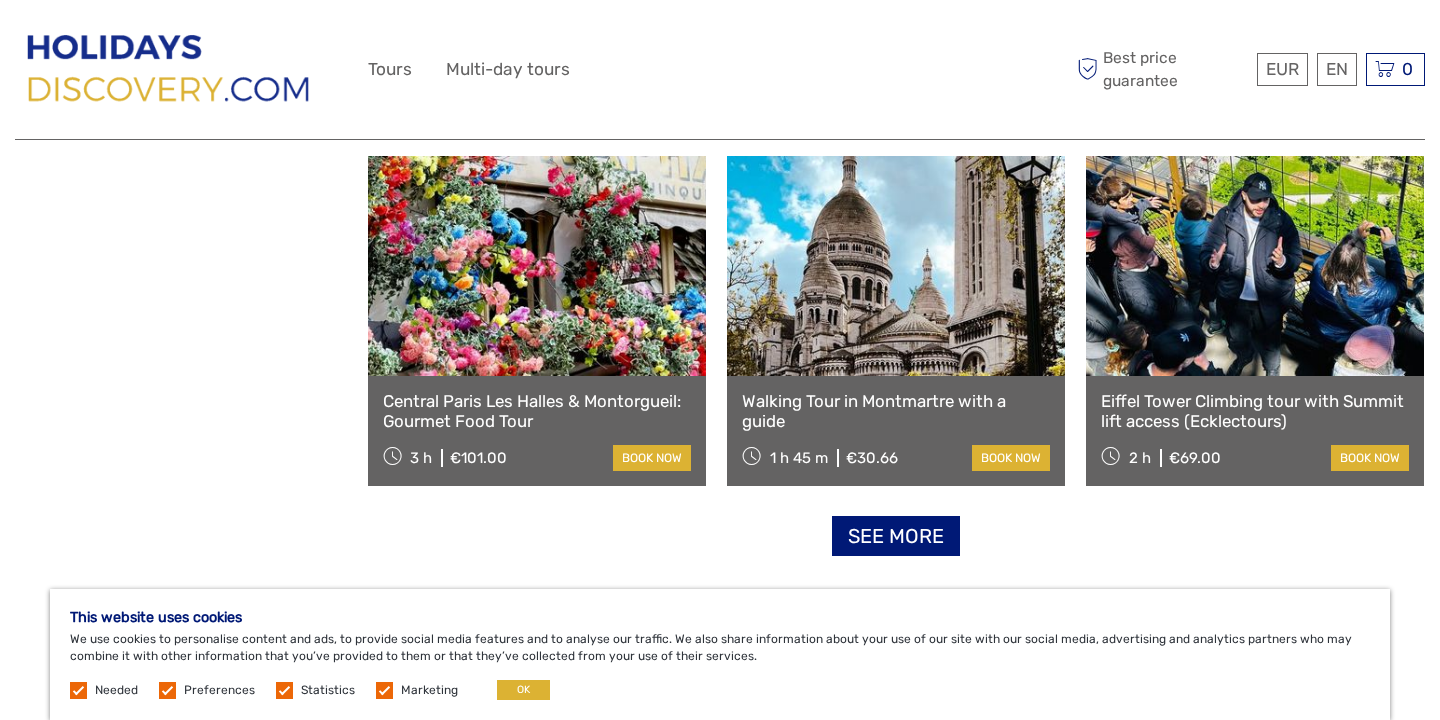 click on "See more" at bounding box center [896, 536] 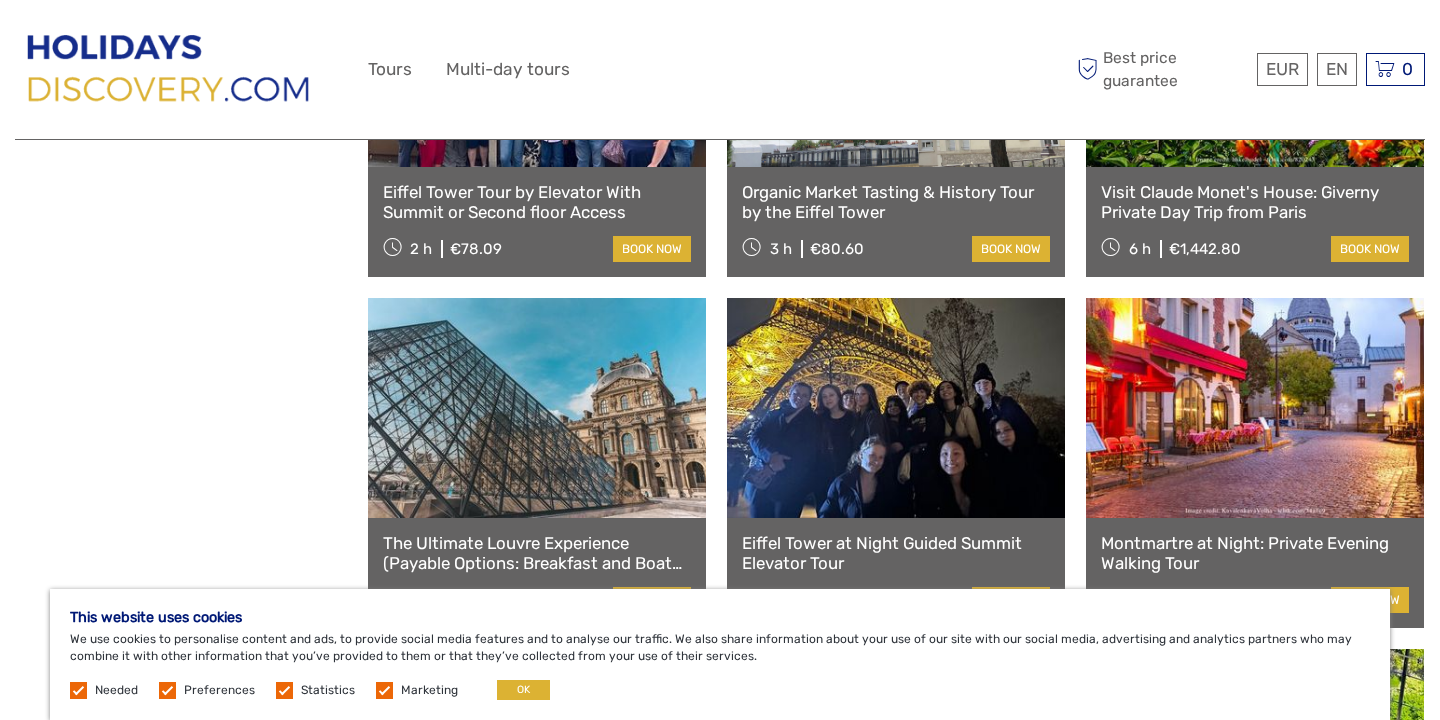 scroll, scrollTop: 18244, scrollLeft: 0, axis: vertical 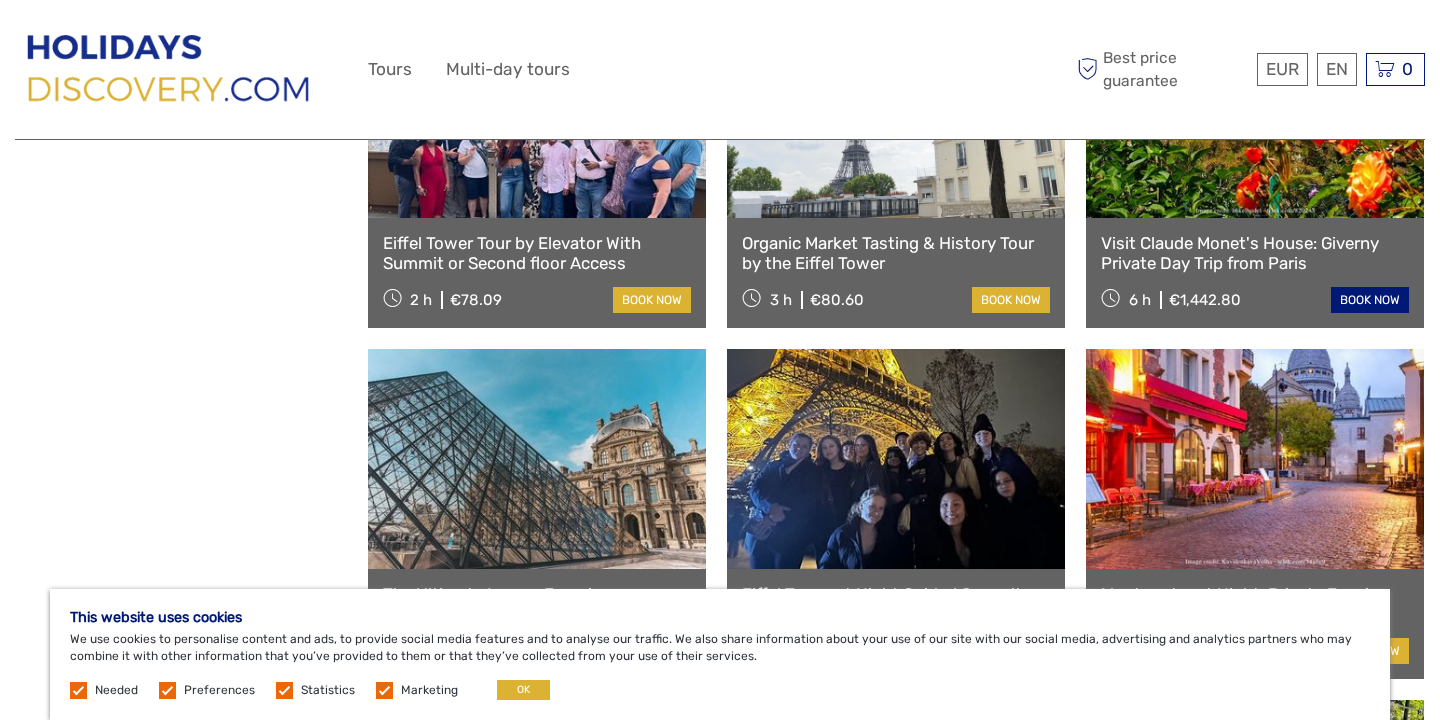 click on "book now" at bounding box center (1370, 300) 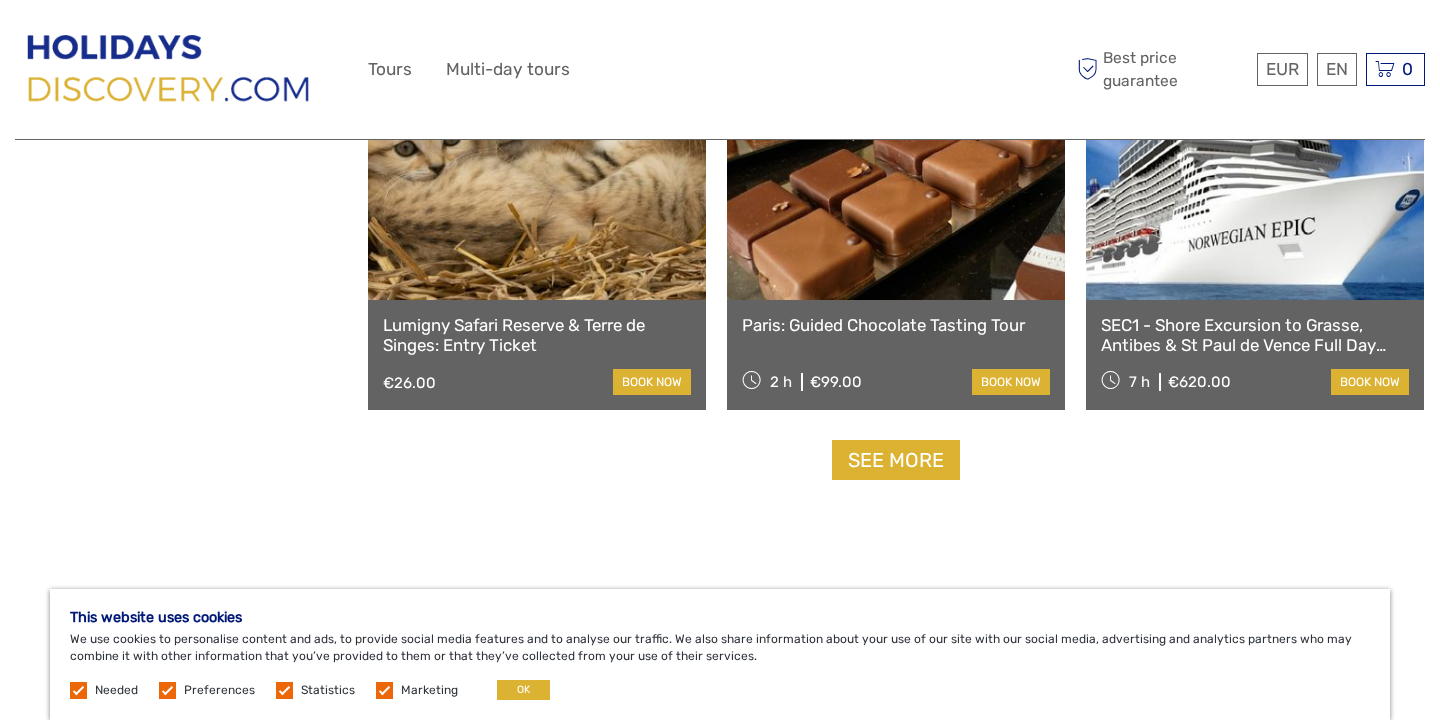 scroll, scrollTop: 20972, scrollLeft: 0, axis: vertical 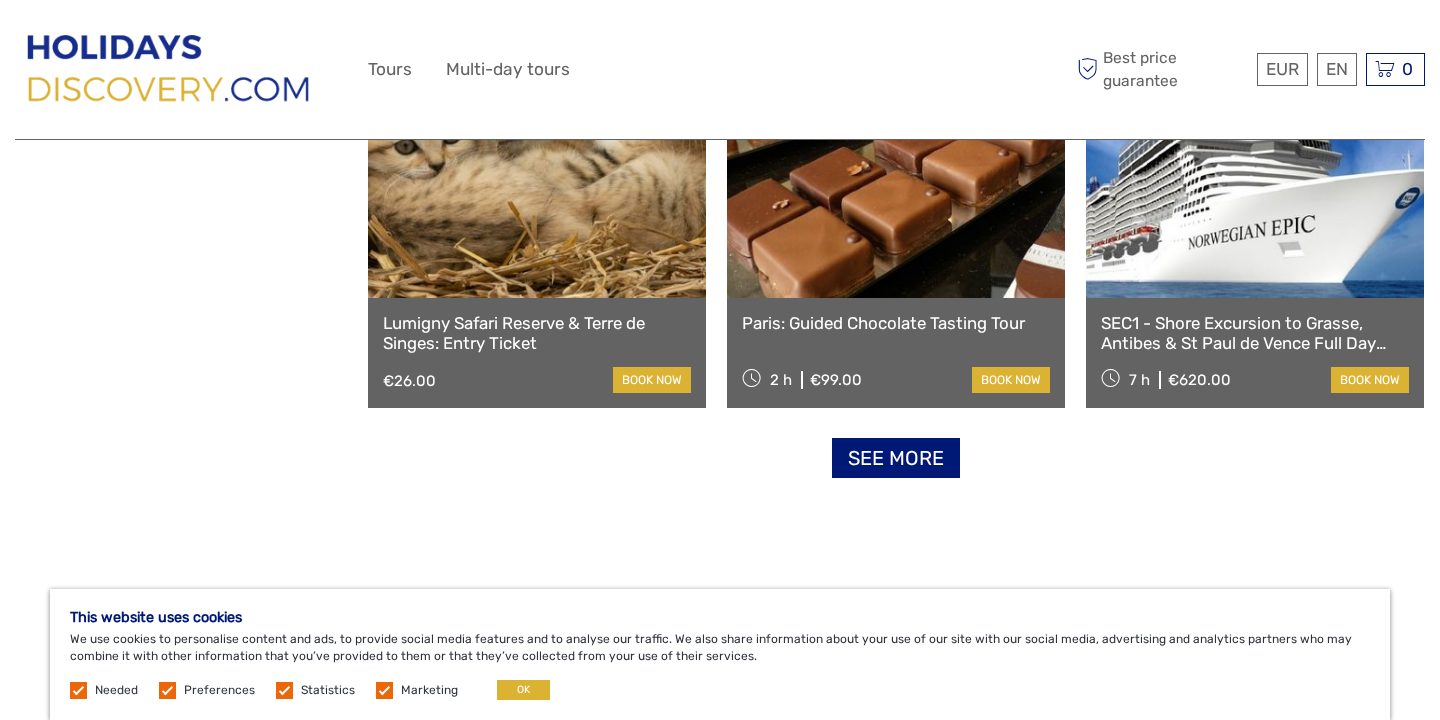 click on "See more" at bounding box center [896, 458] 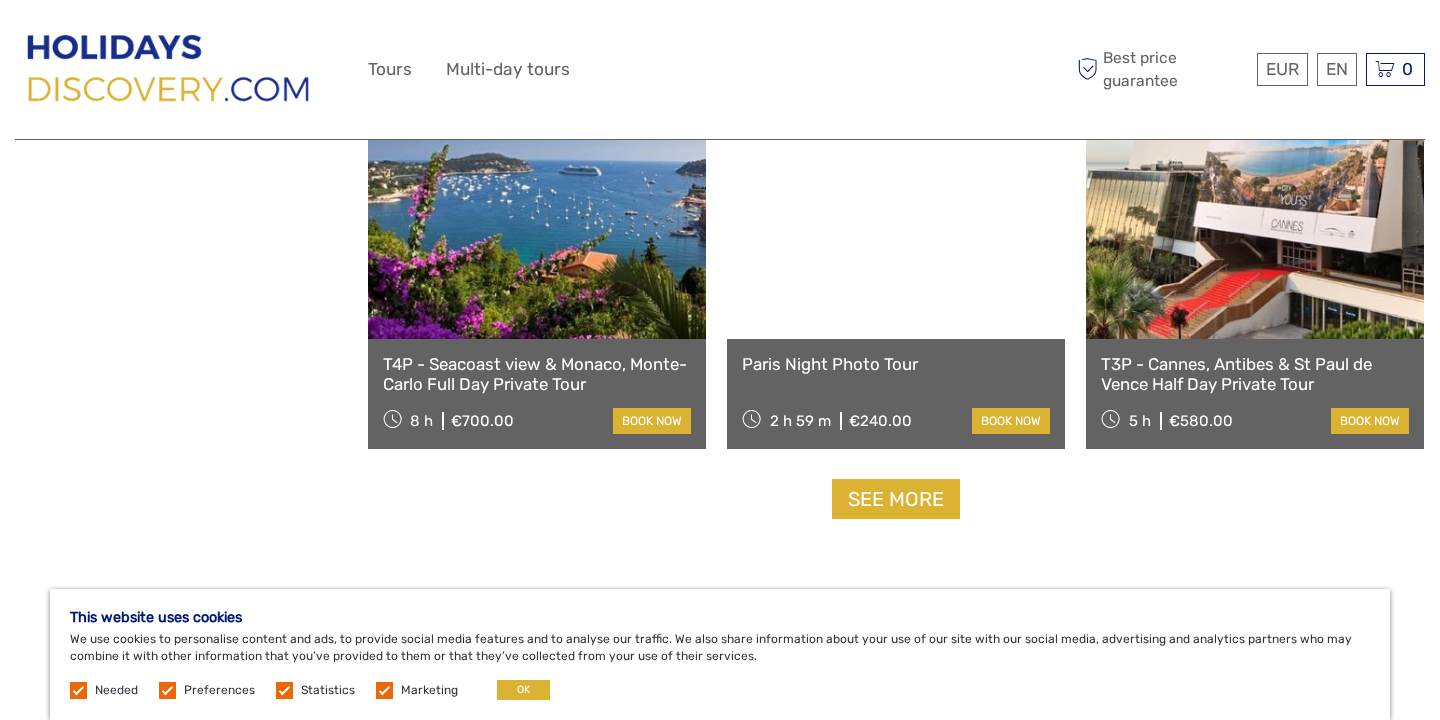 scroll, scrollTop: 23045, scrollLeft: 0, axis: vertical 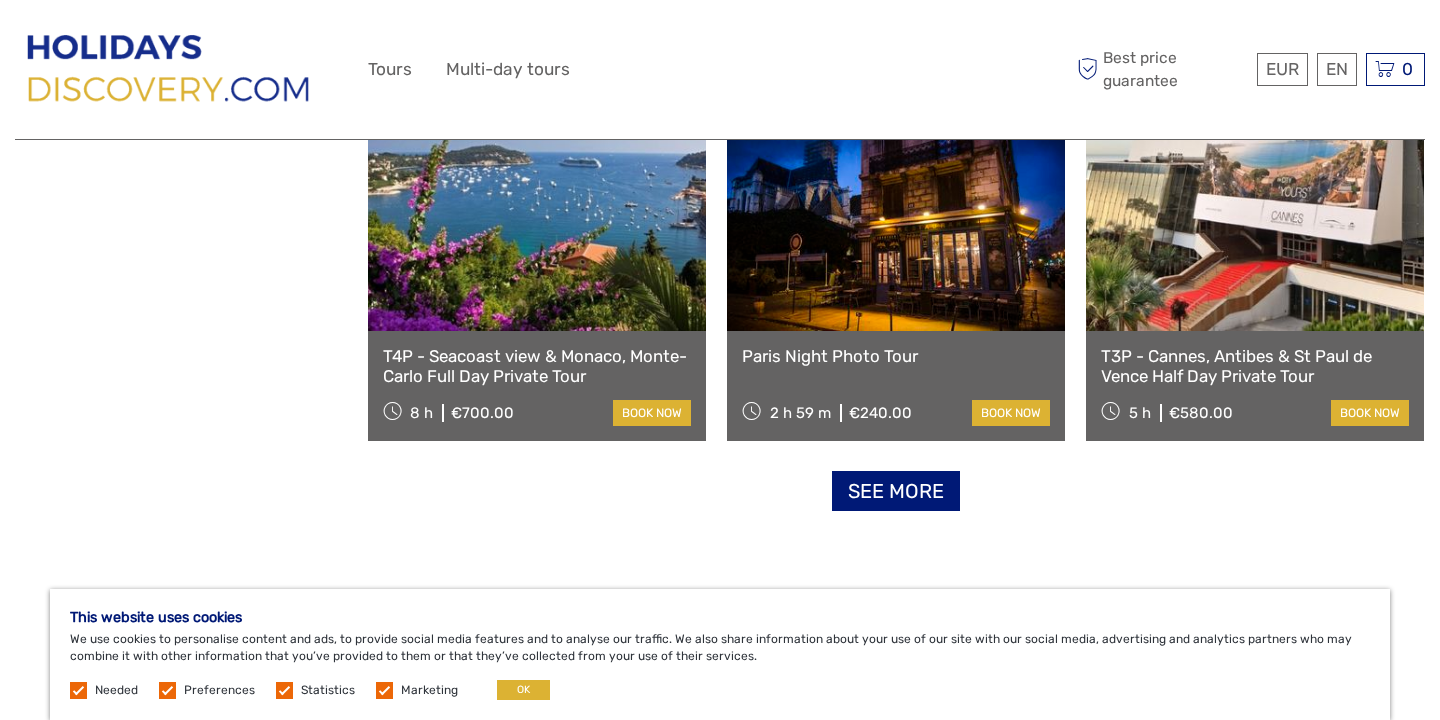 click on "See more" at bounding box center [896, 491] 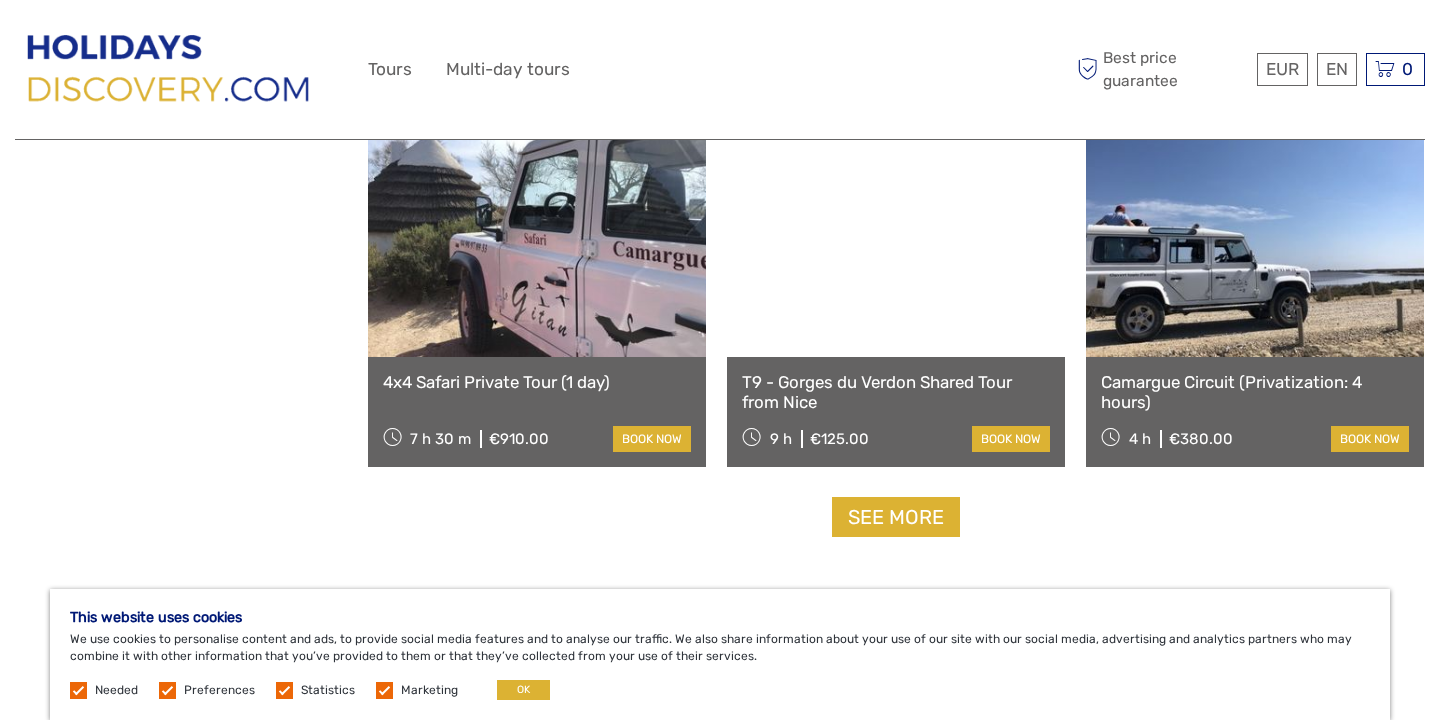 scroll, scrollTop: 25127, scrollLeft: 0, axis: vertical 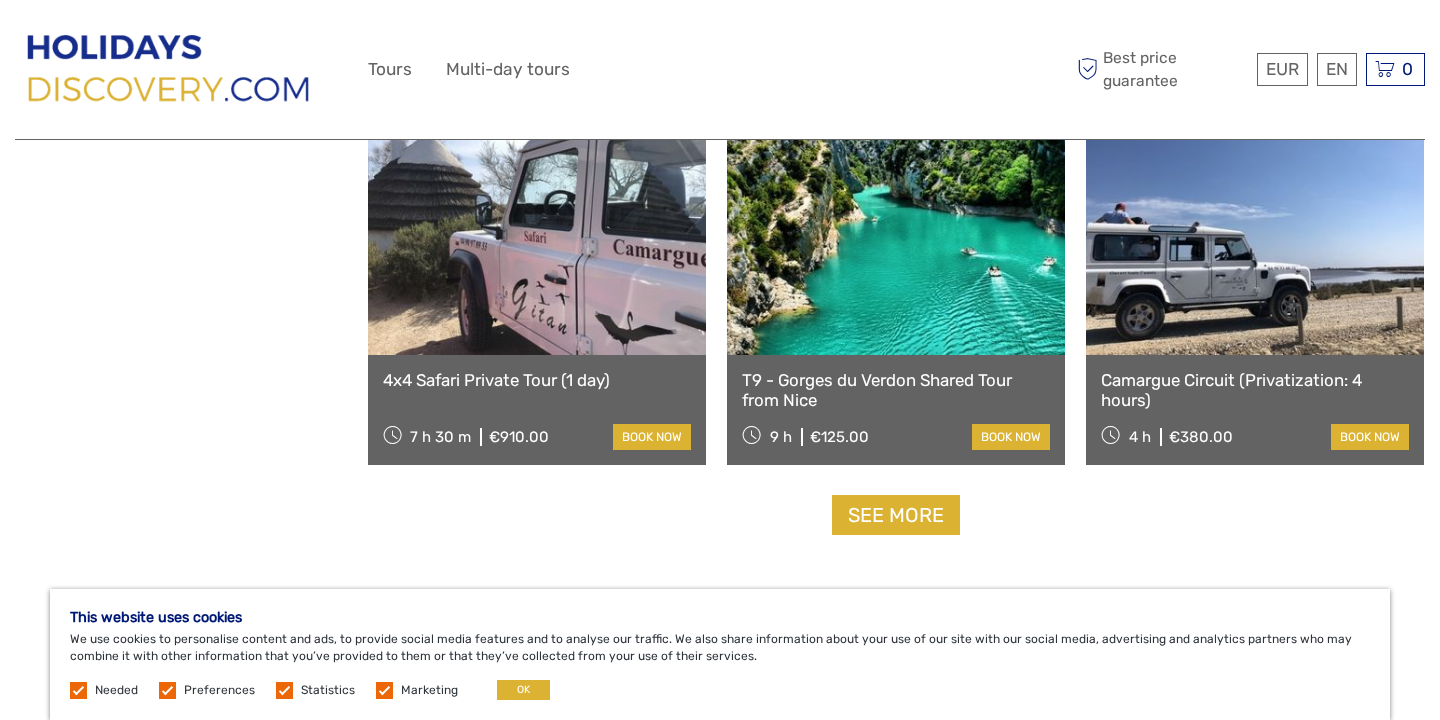 click on "T9 - Gorges du Verdon Shared Tour from Nice" at bounding box center [896, 390] 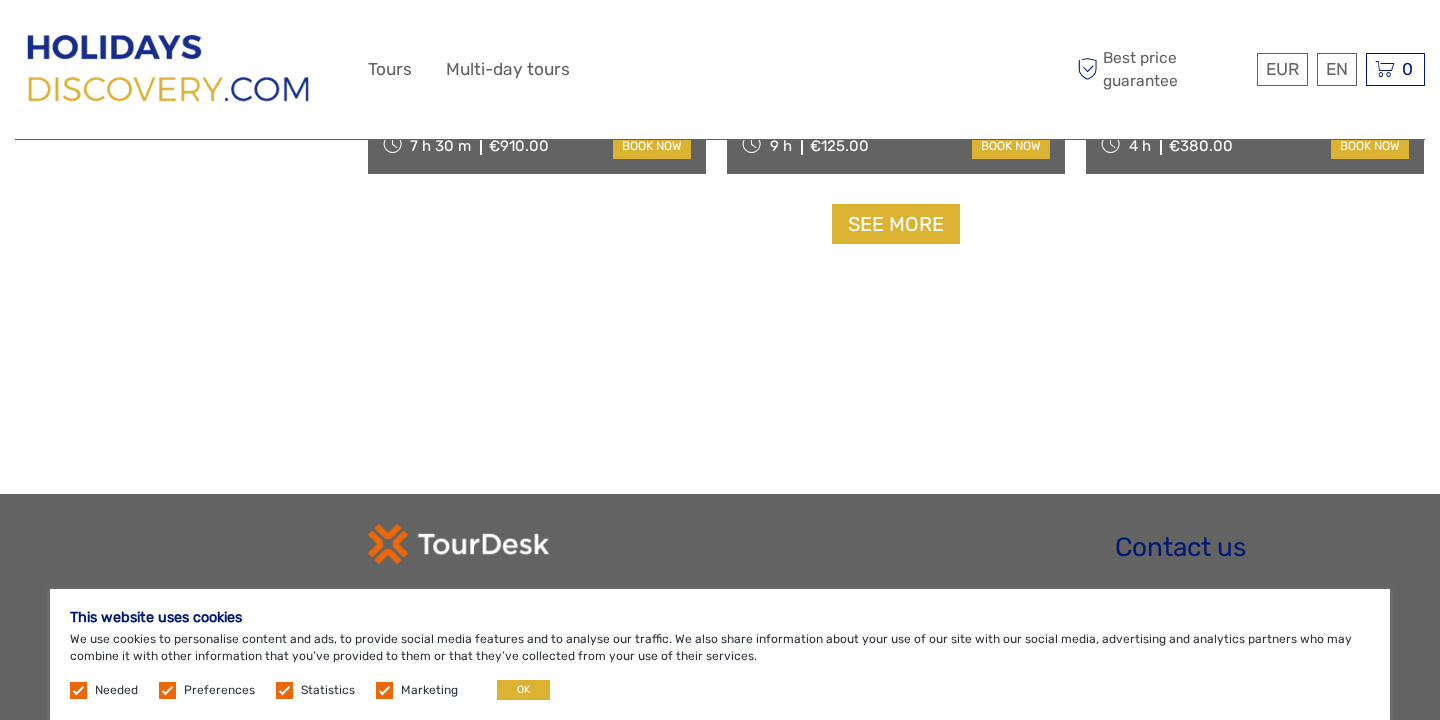 scroll, scrollTop: 25419, scrollLeft: 0, axis: vertical 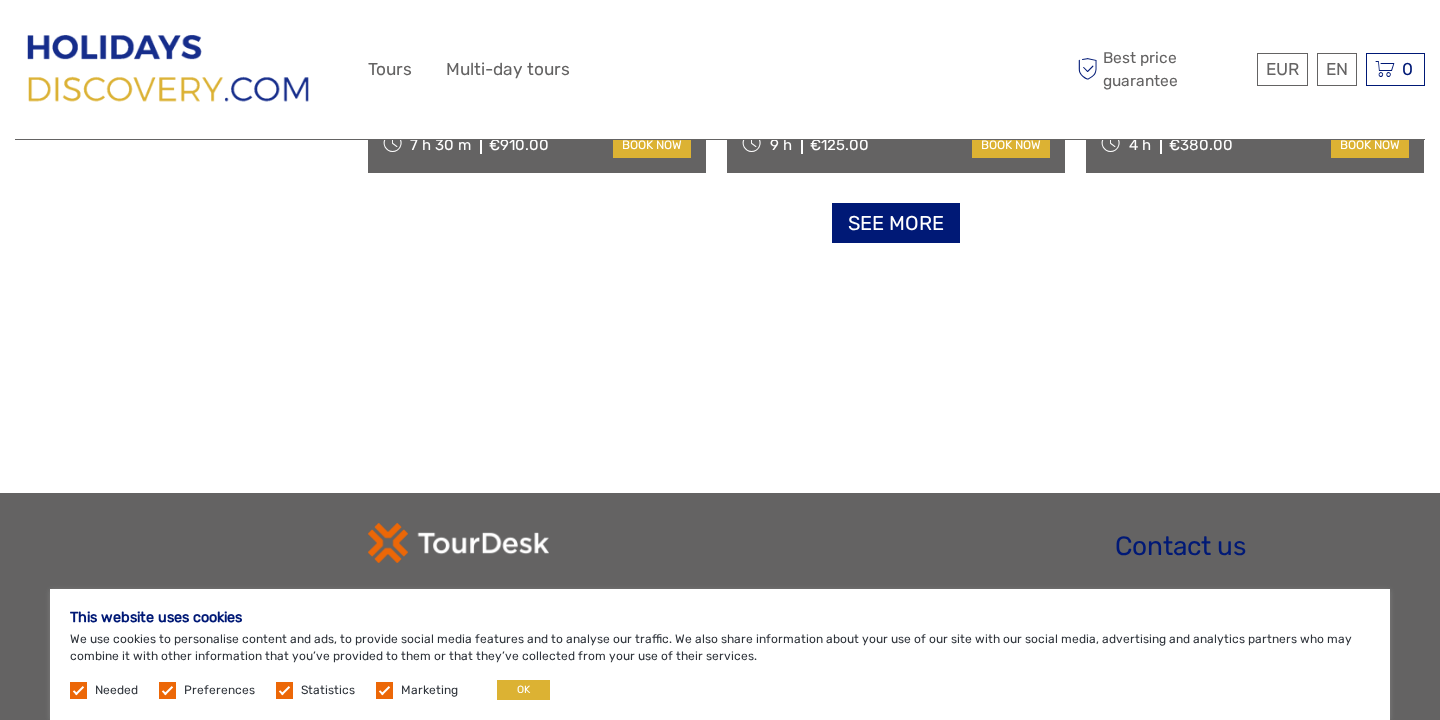 click on "See more" at bounding box center (896, 223) 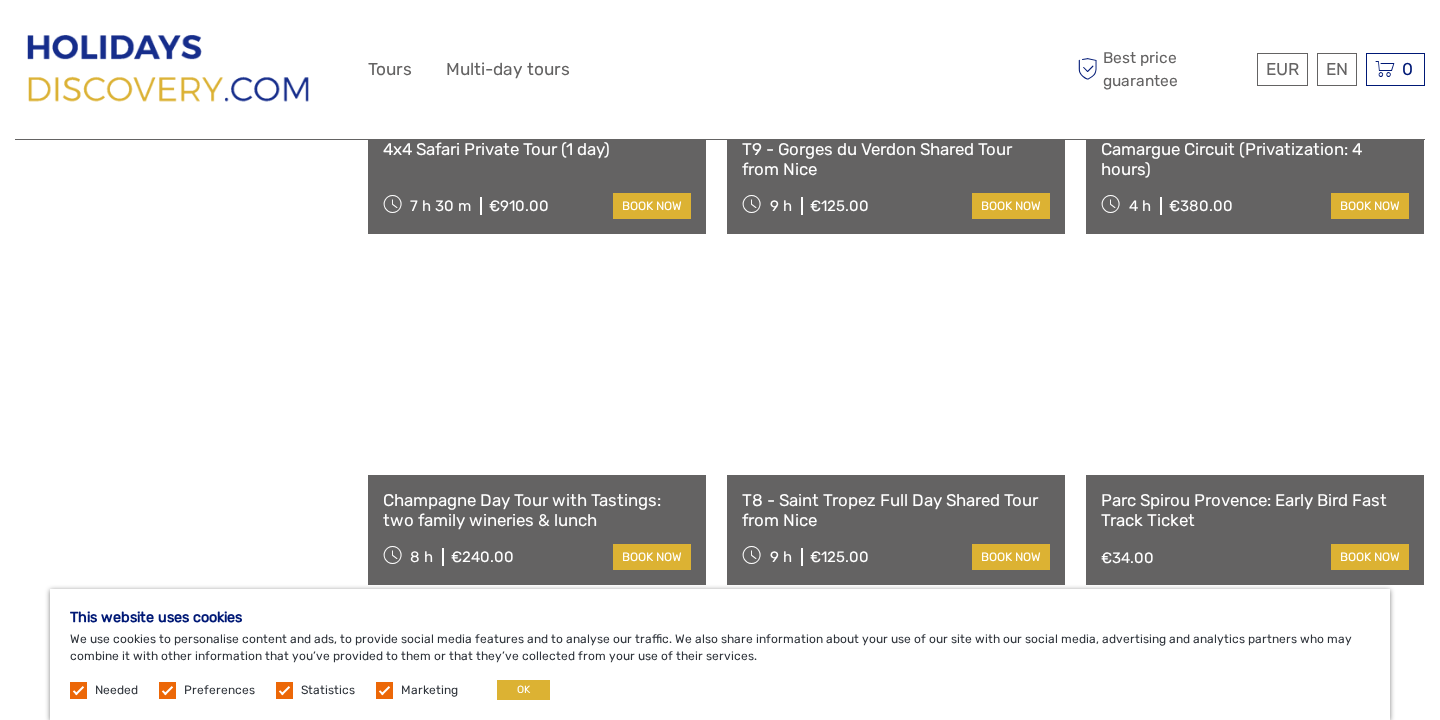scroll, scrollTop: 25419, scrollLeft: 0, axis: vertical 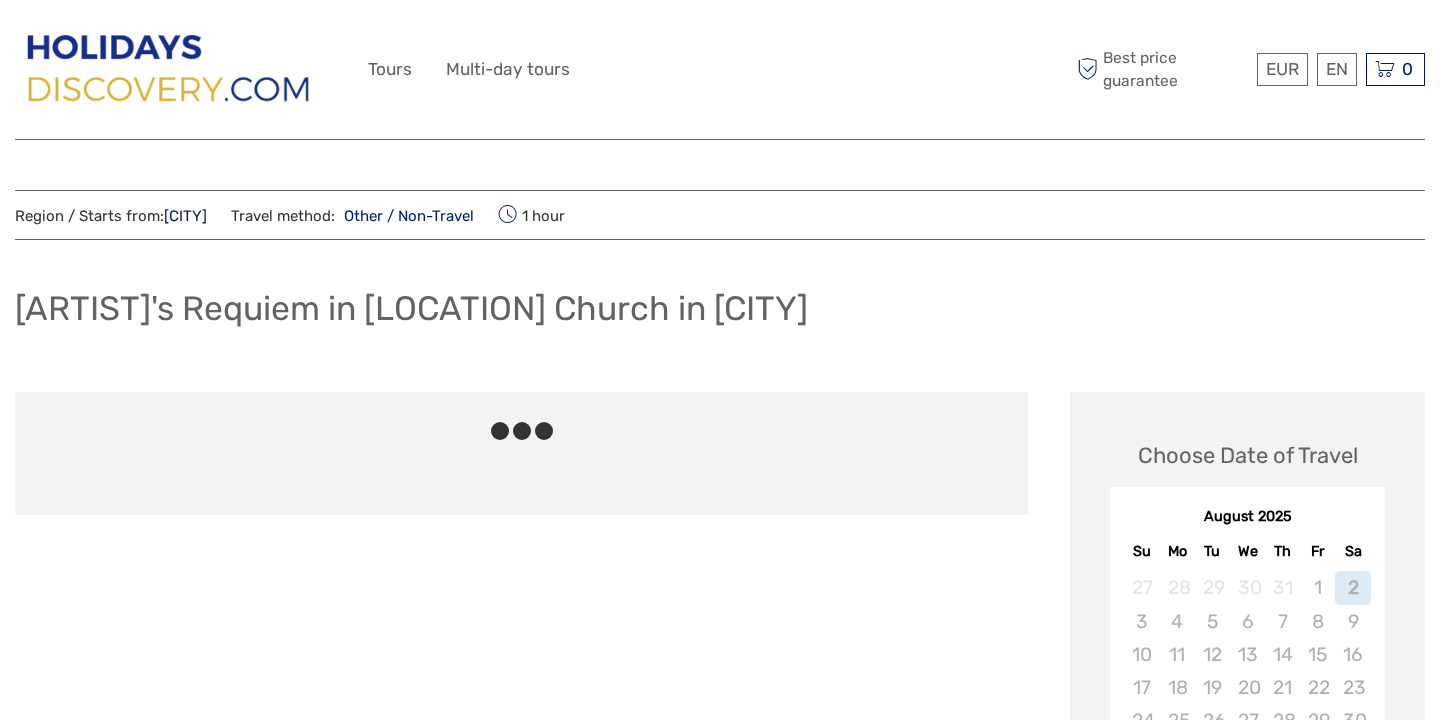 click on "Sa" at bounding box center [1352, 551] 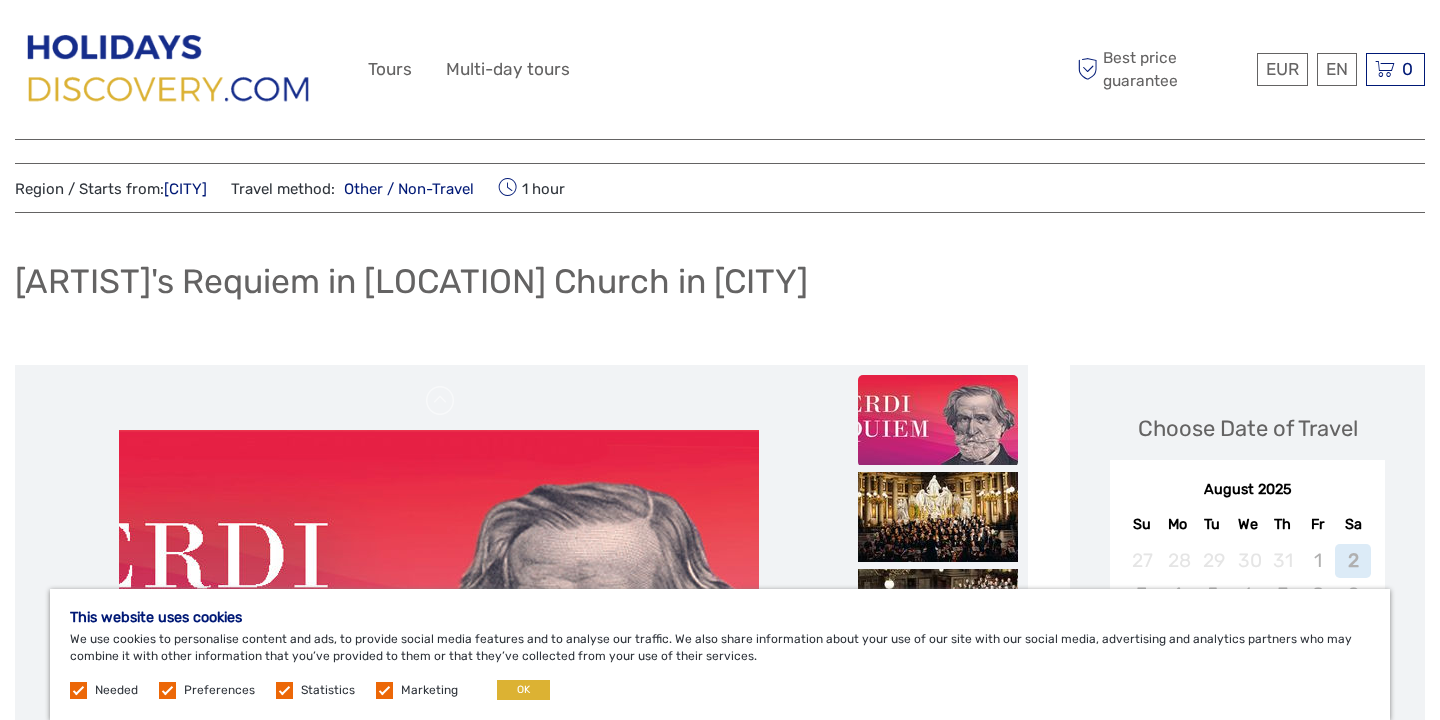 scroll, scrollTop: 57, scrollLeft: 0, axis: vertical 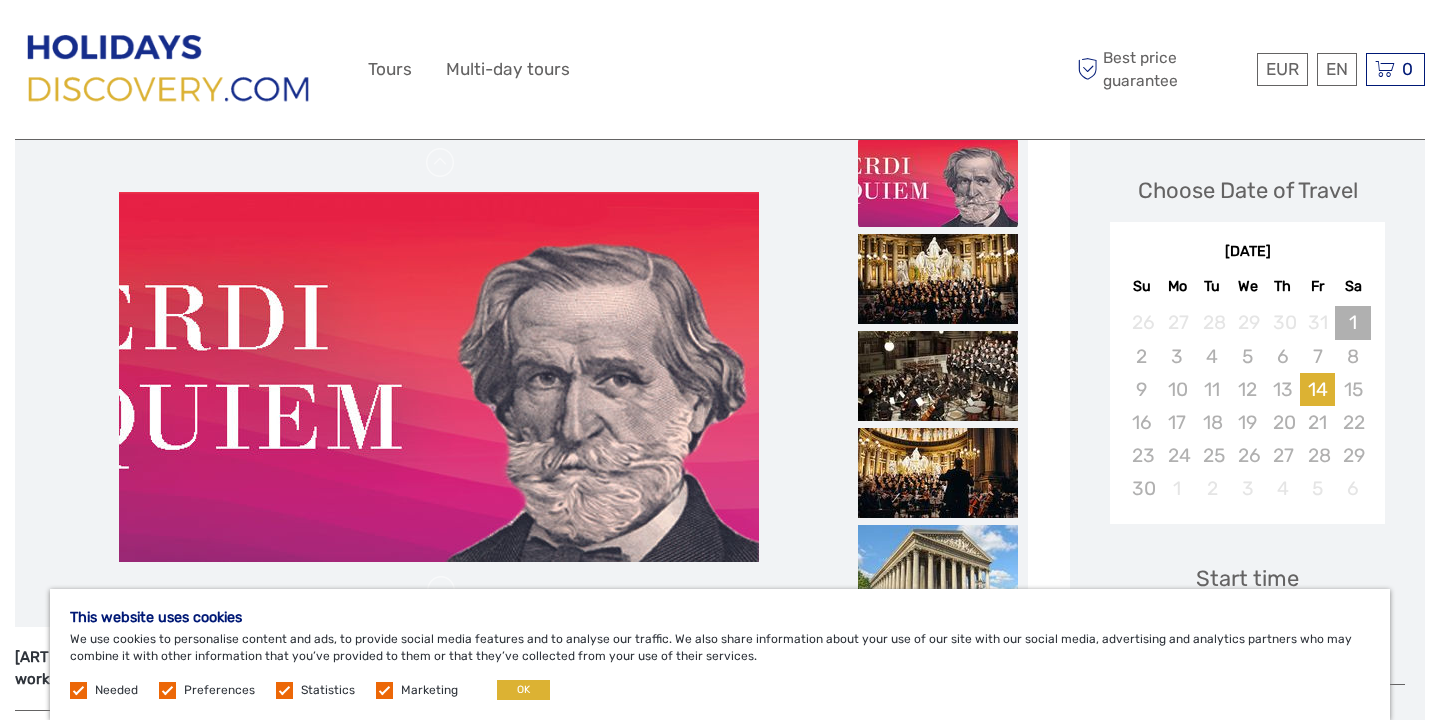 click on "1" at bounding box center (1352, 322) 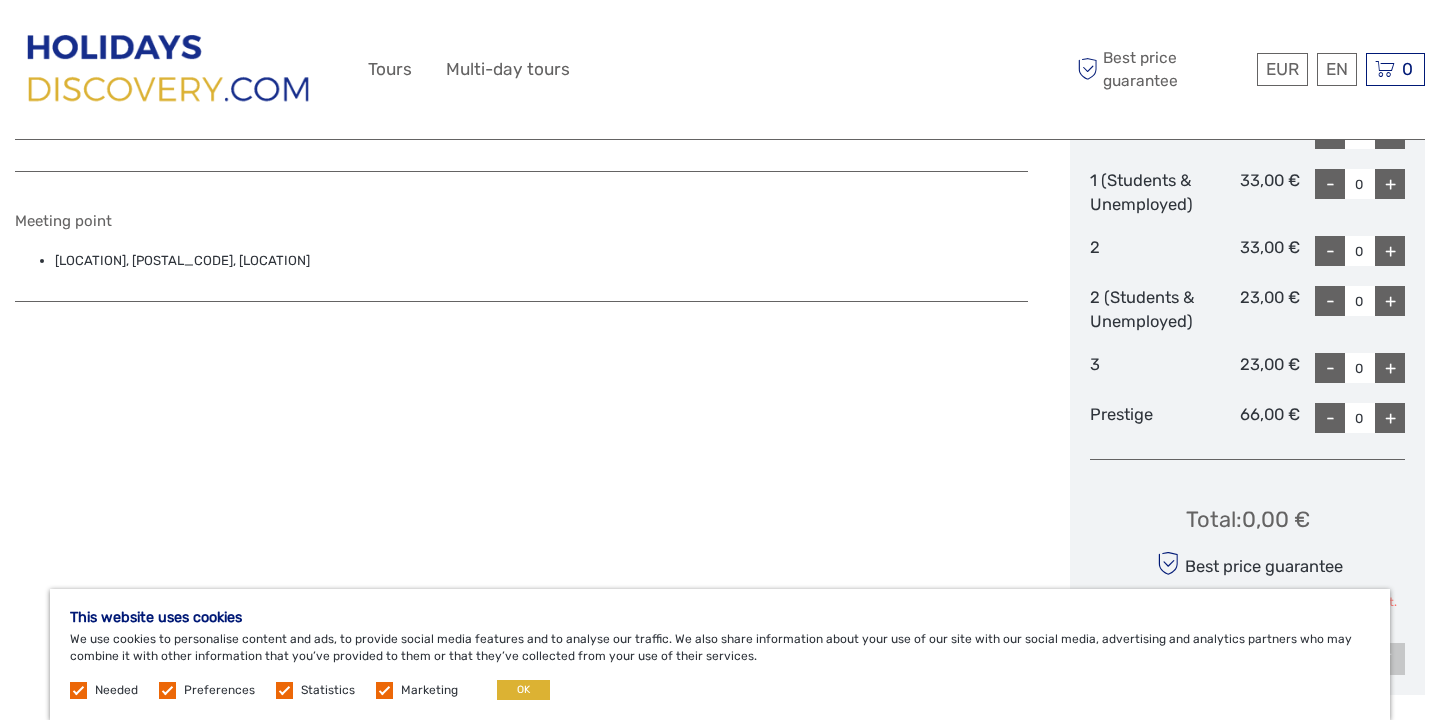 scroll, scrollTop: 1011, scrollLeft: 0, axis: vertical 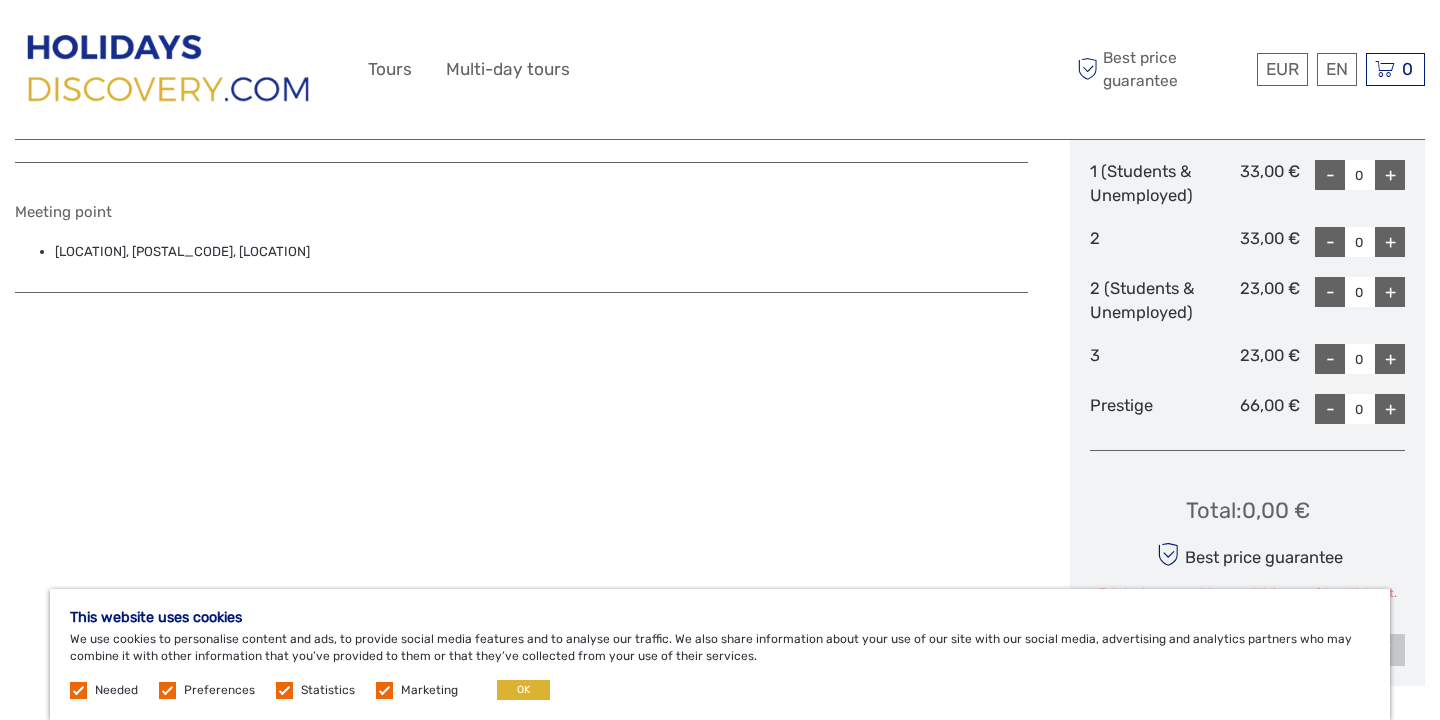 click at bounding box center [78, 690] 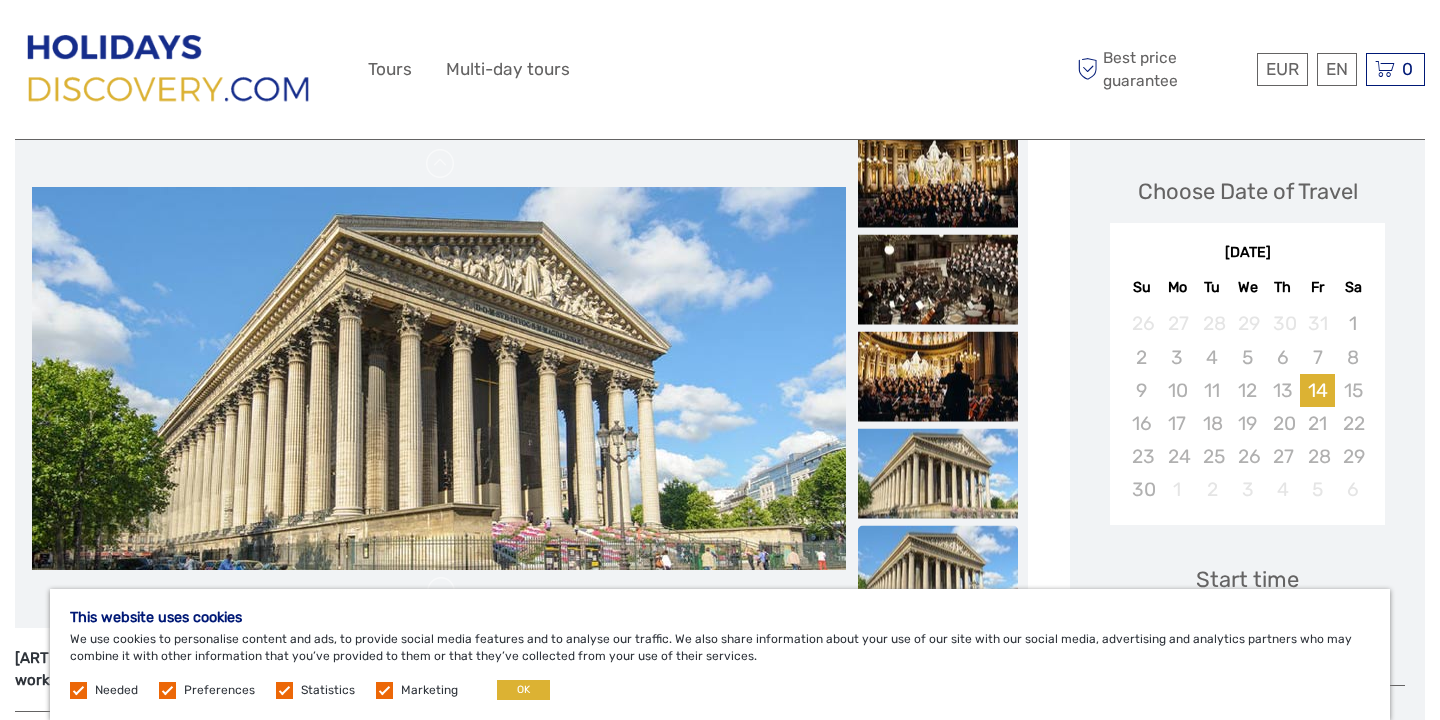 scroll, scrollTop: 261, scrollLeft: 0, axis: vertical 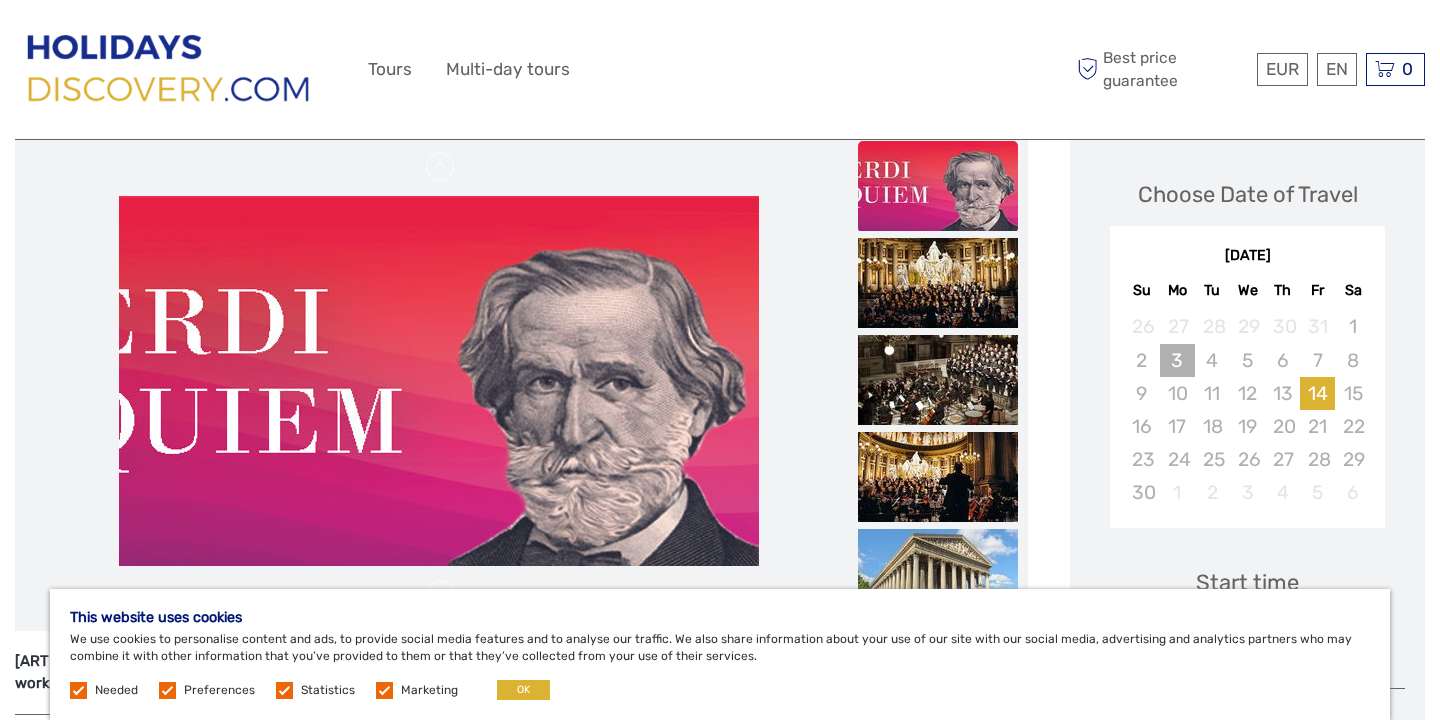 click on "3" at bounding box center (1177, 360) 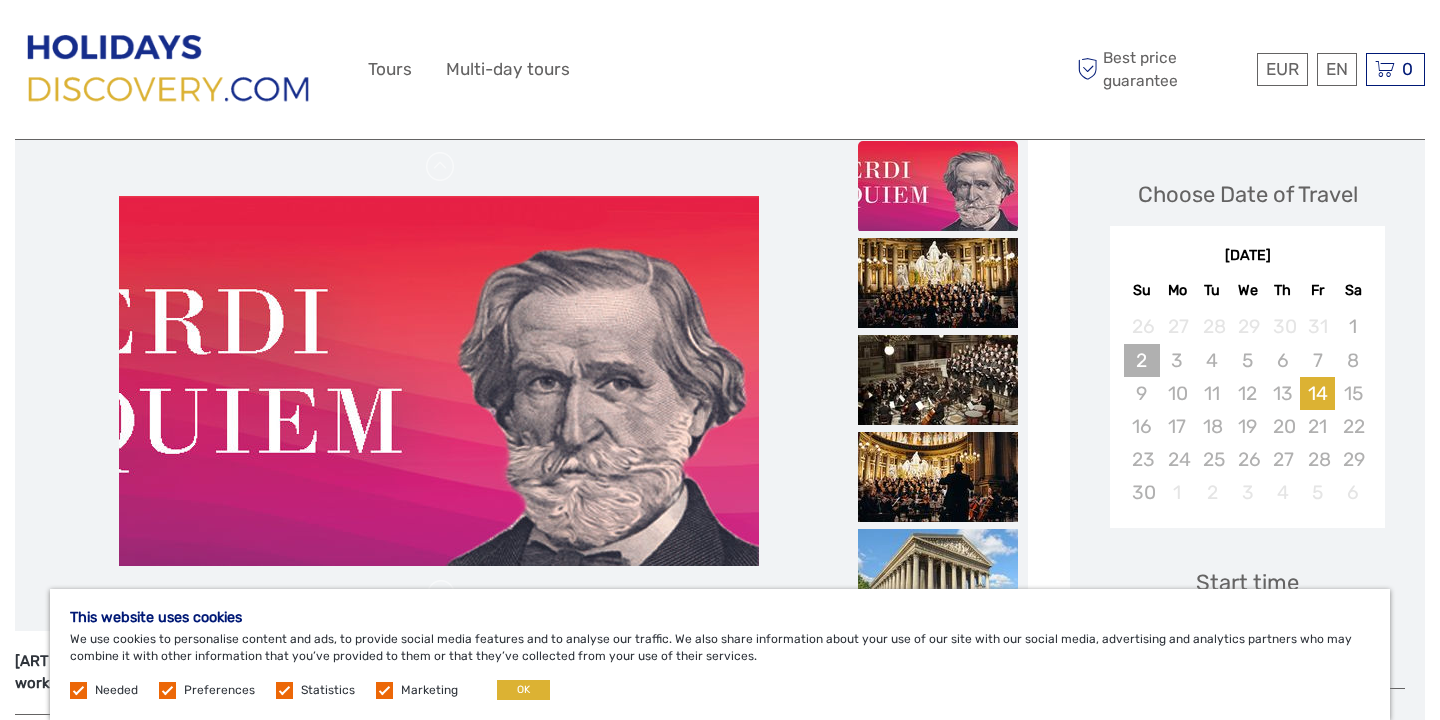 click on "2" at bounding box center (1141, 360) 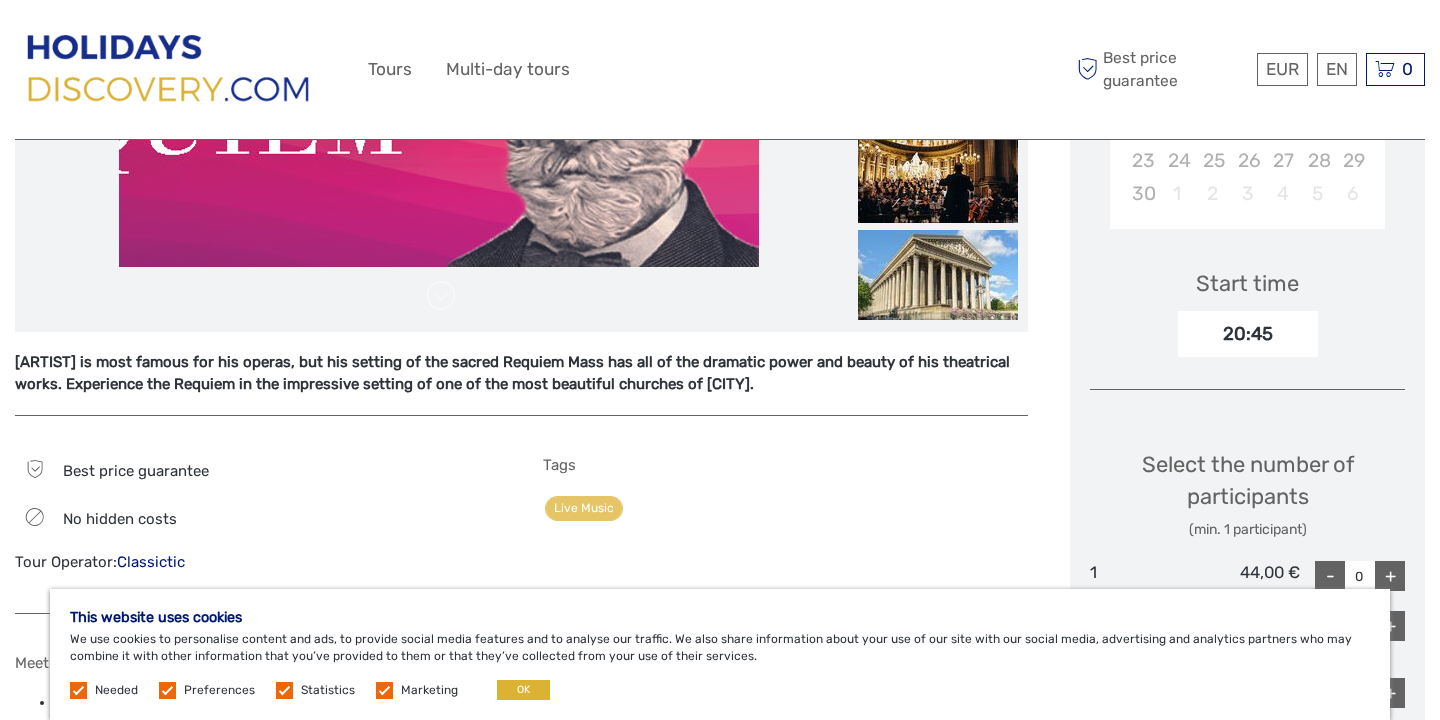 scroll, scrollTop: 500, scrollLeft: 0, axis: vertical 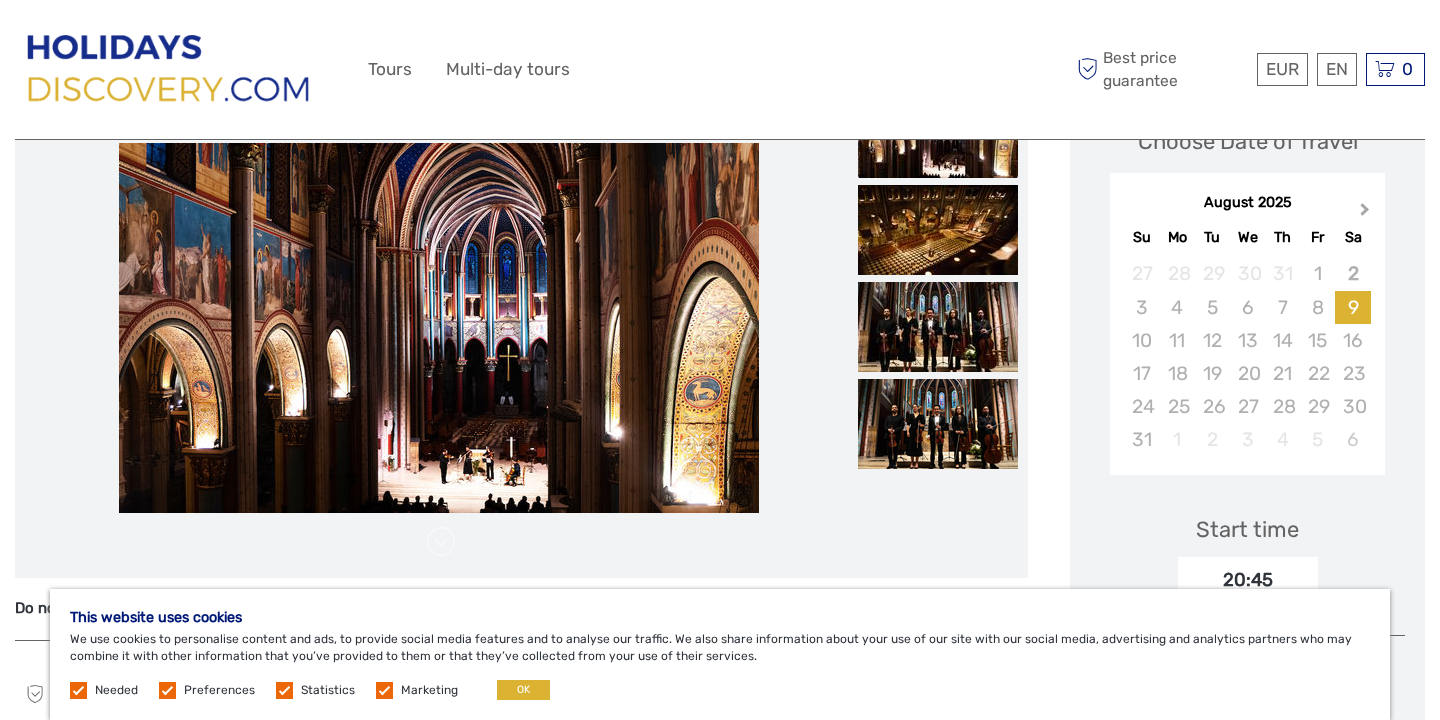 click on "Next Month" at bounding box center [1365, 213] 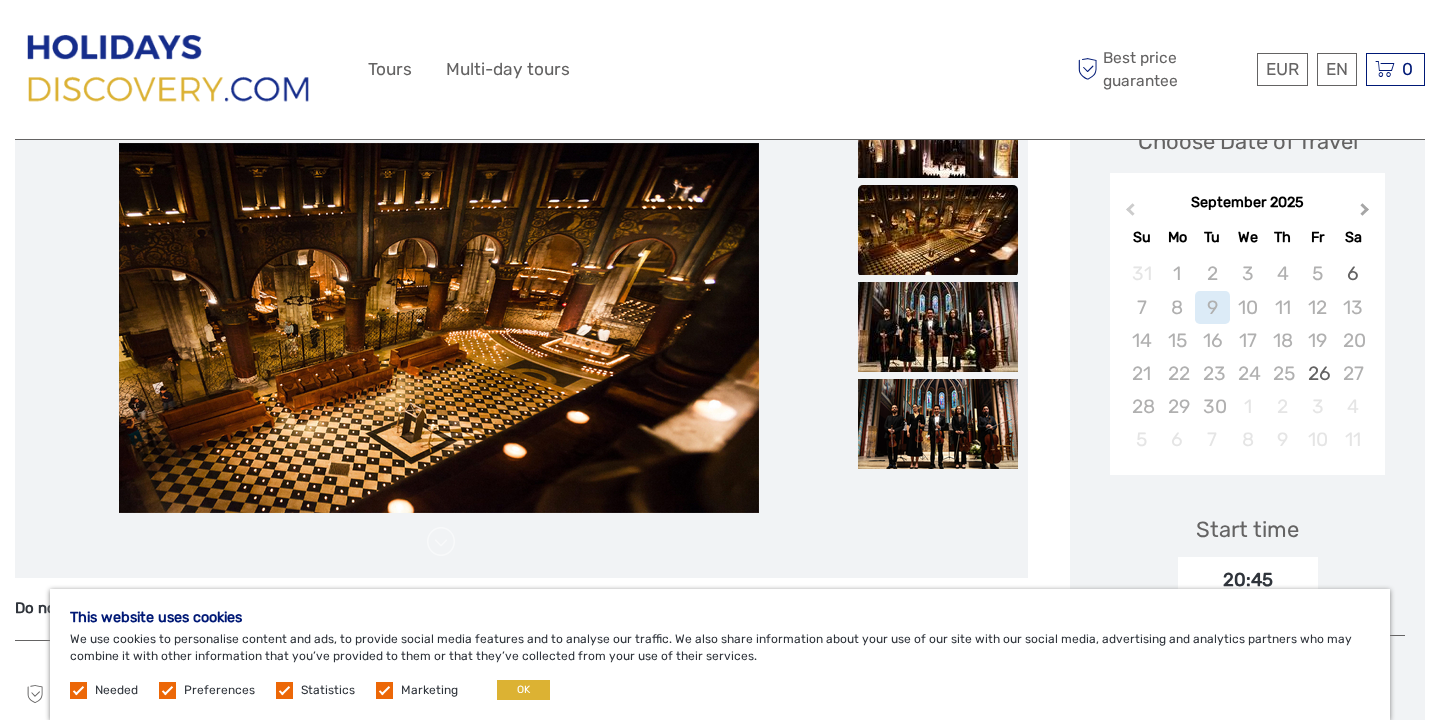 click on "Next Month" at bounding box center [1365, 213] 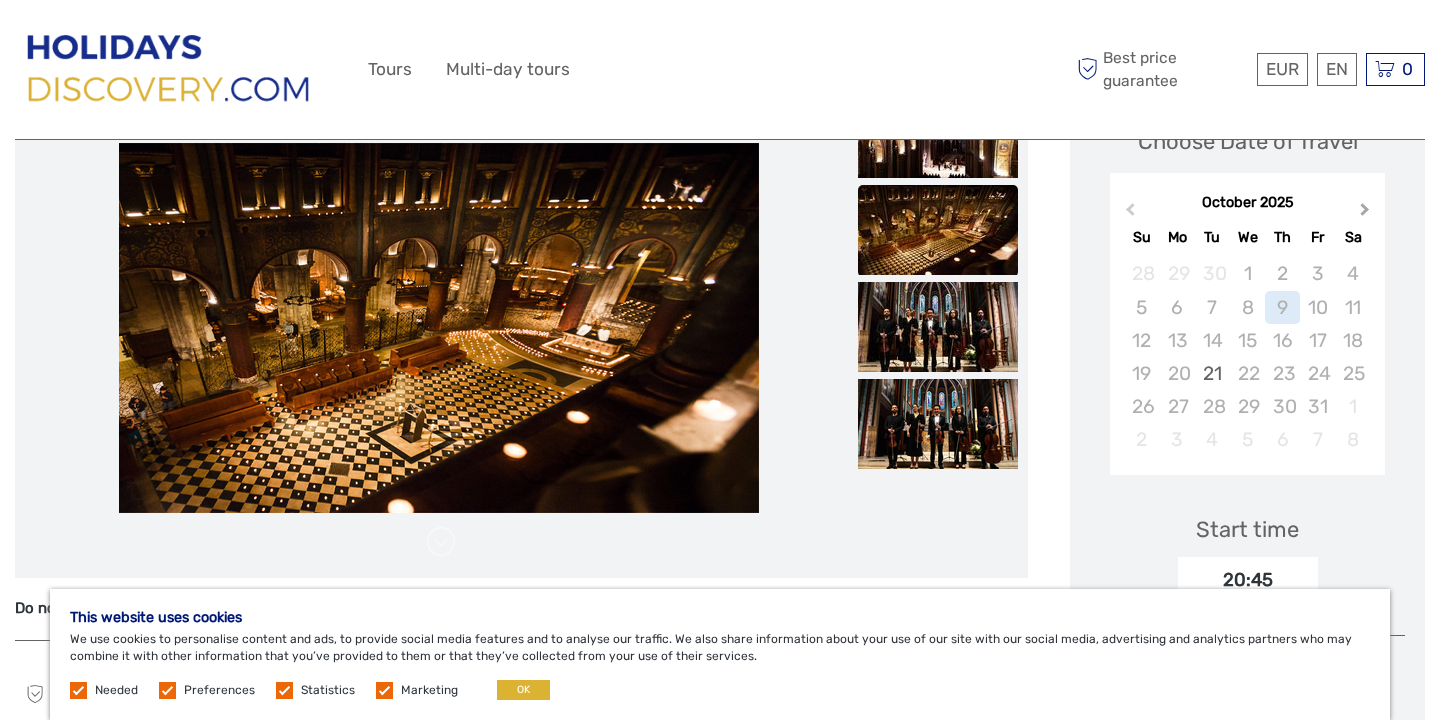 click on "Next Month" at bounding box center (1365, 213) 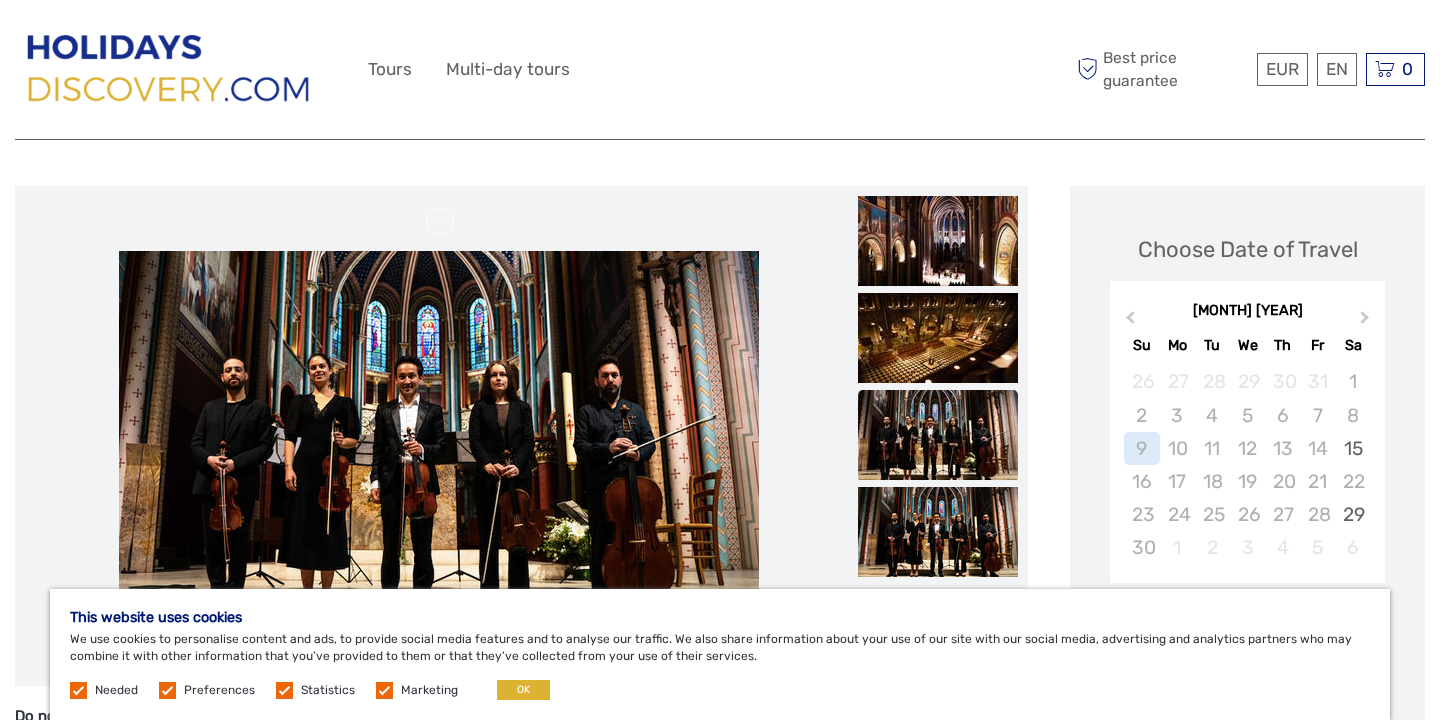scroll, scrollTop: 215, scrollLeft: 0, axis: vertical 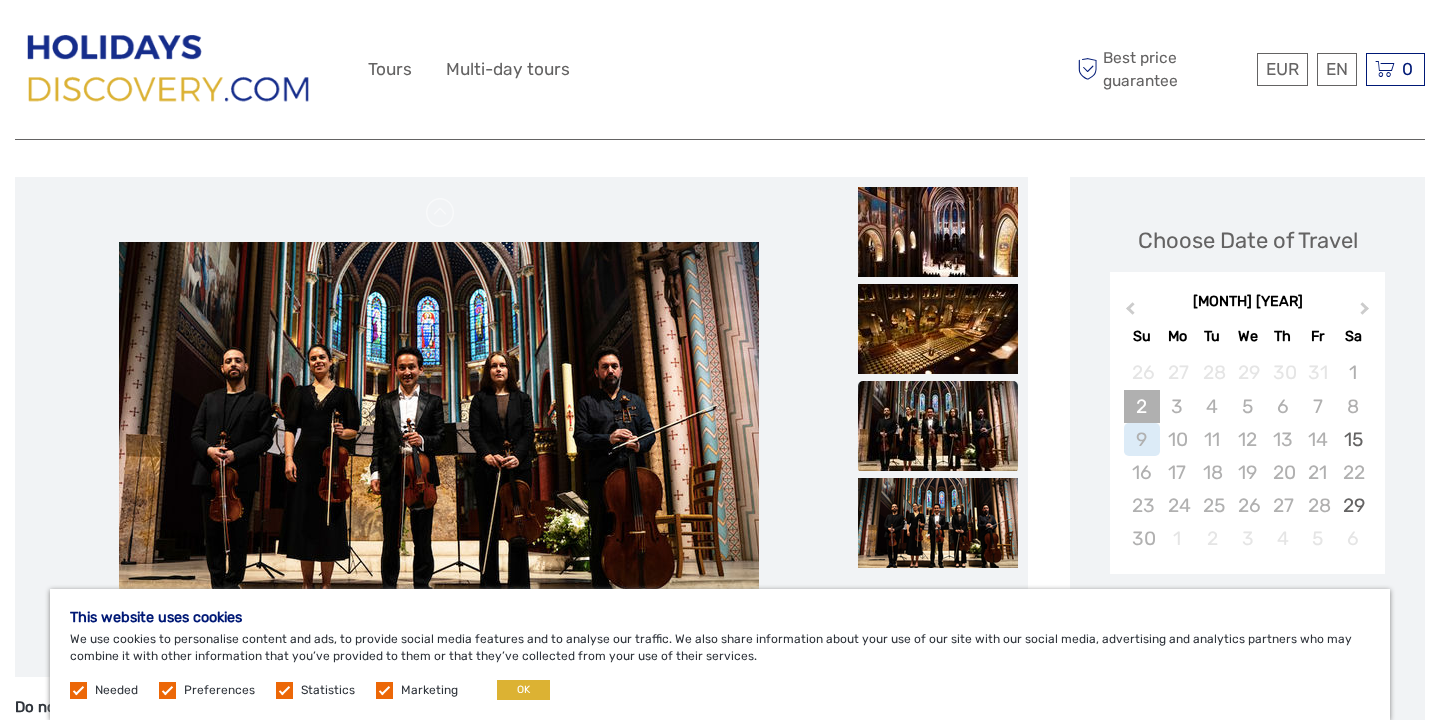 click on "2" at bounding box center (1141, 406) 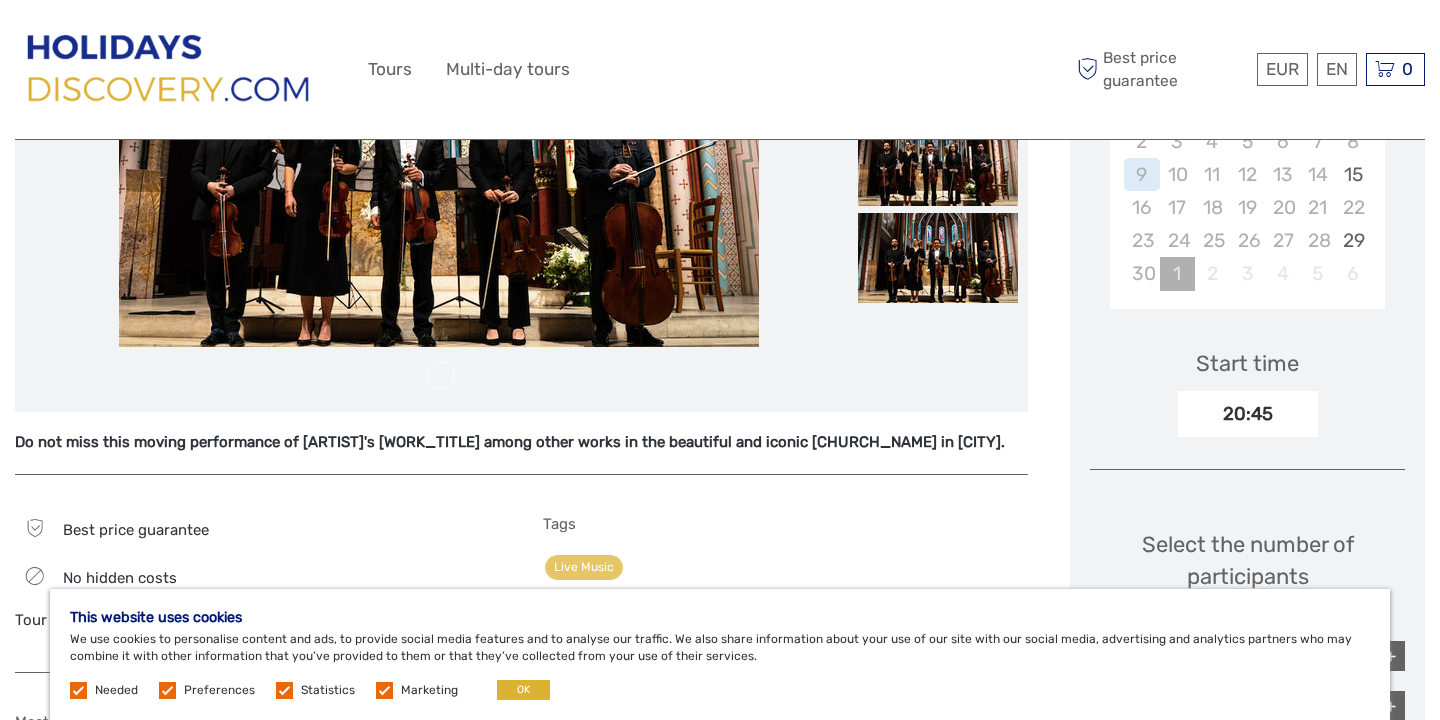 scroll, scrollTop: 489, scrollLeft: 0, axis: vertical 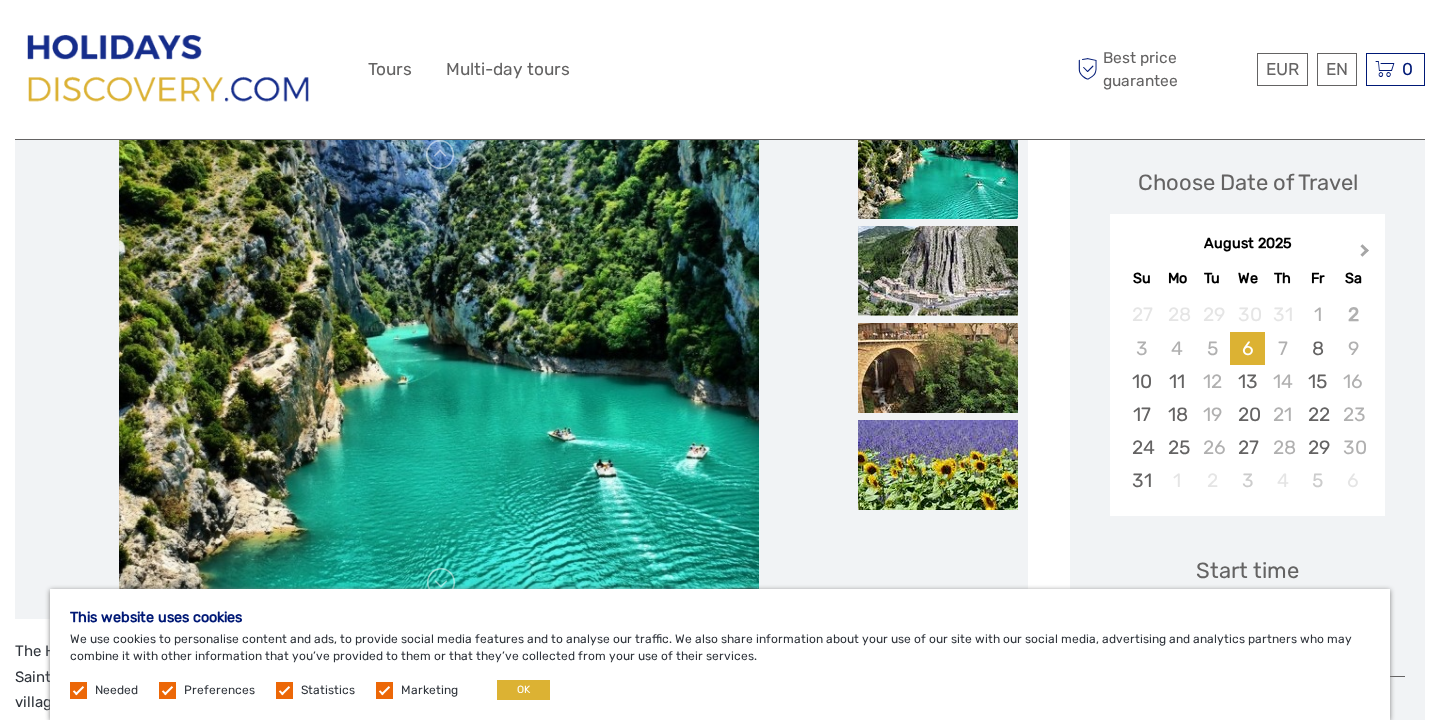 click on "Next Month" at bounding box center [1365, 254] 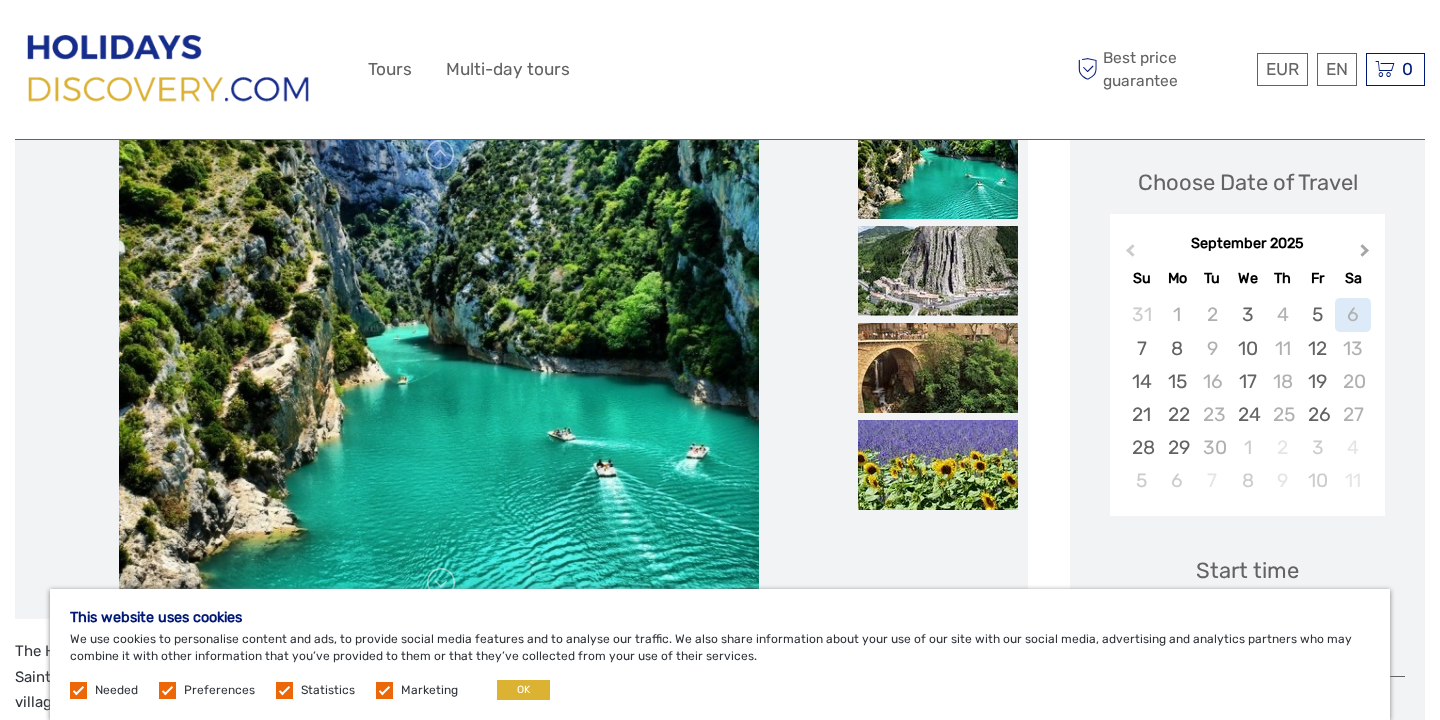 click on "Next Month" at bounding box center [1365, 254] 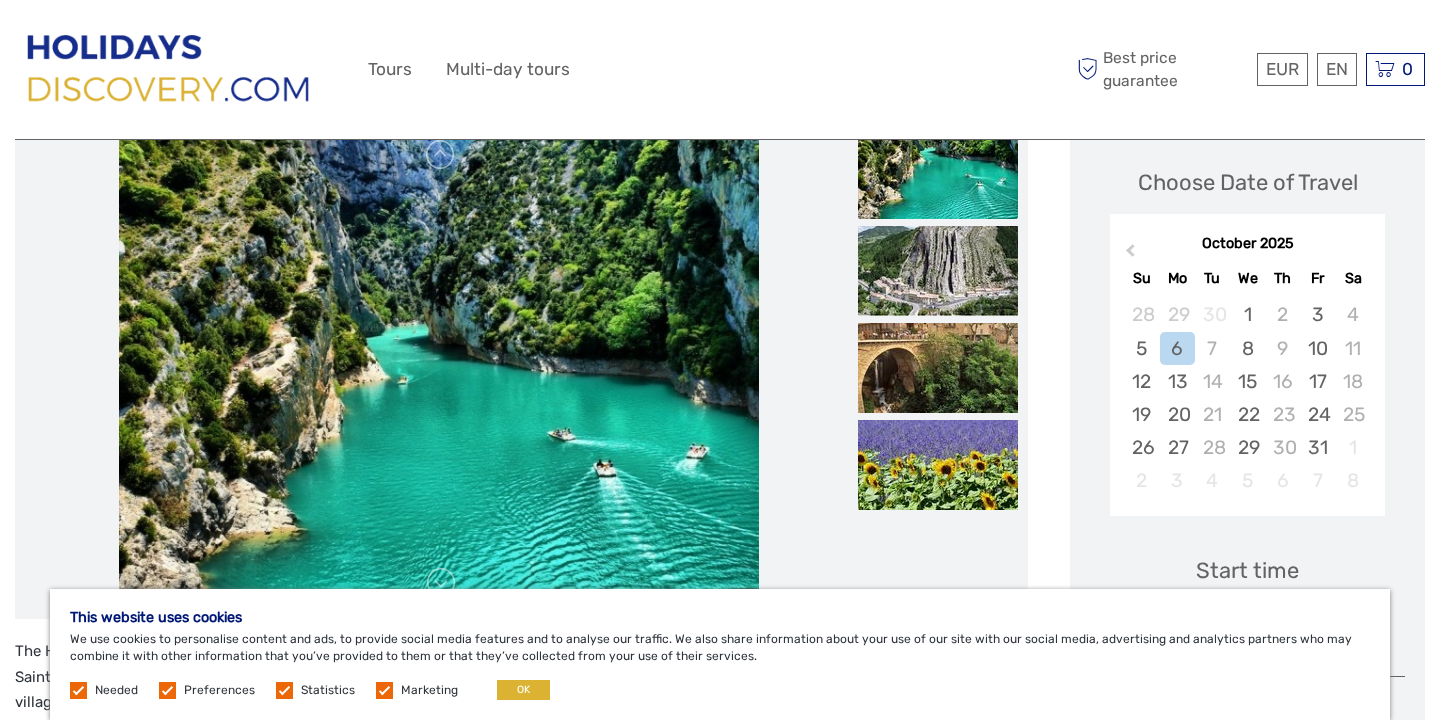 click on "October 2025" at bounding box center [1247, 244] 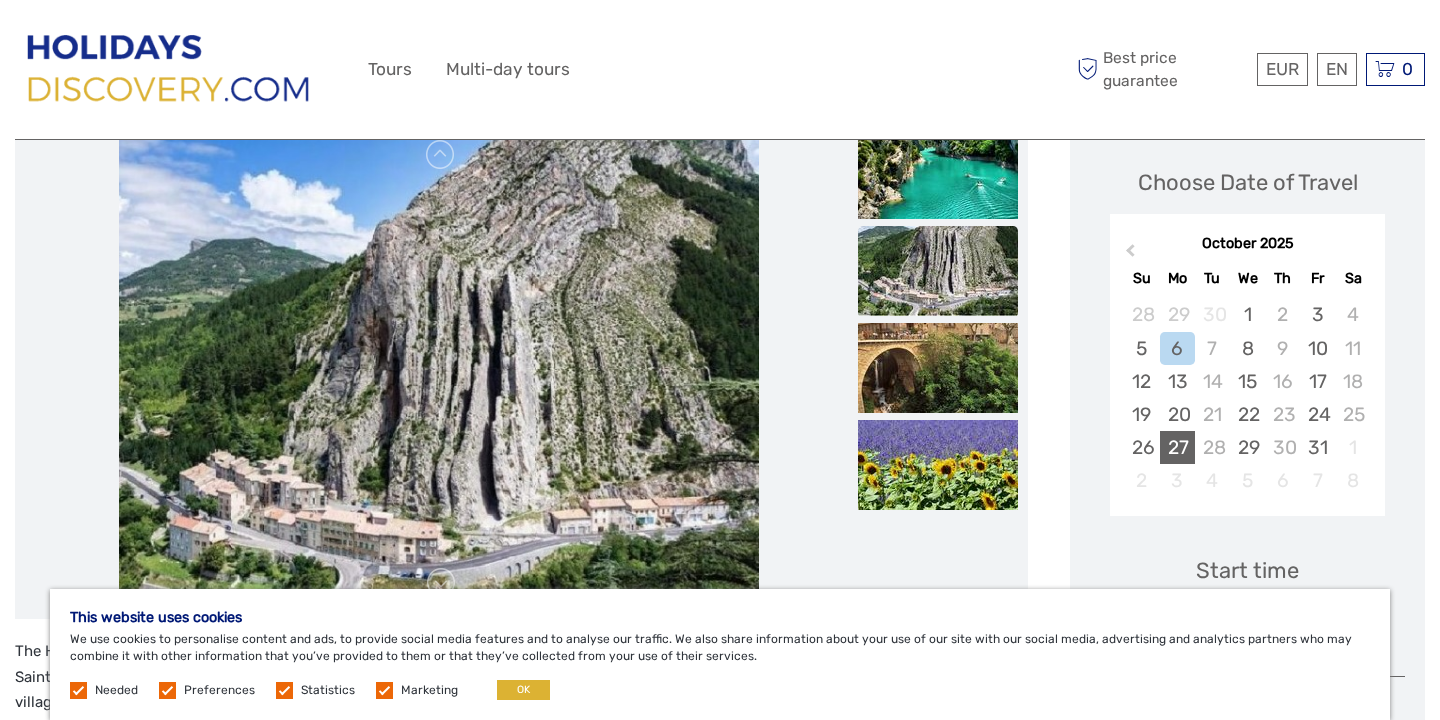 click on "27" at bounding box center [1177, 447] 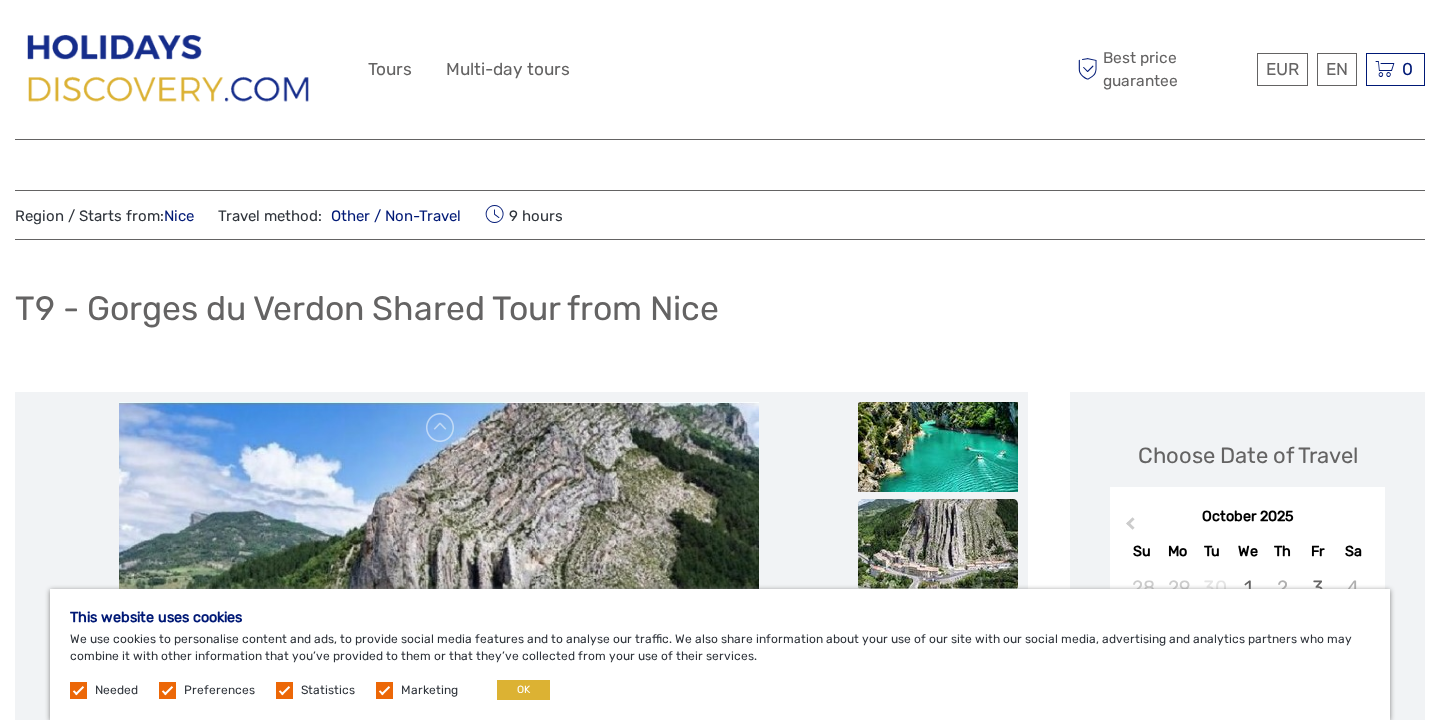 scroll, scrollTop: 0, scrollLeft: 0, axis: both 